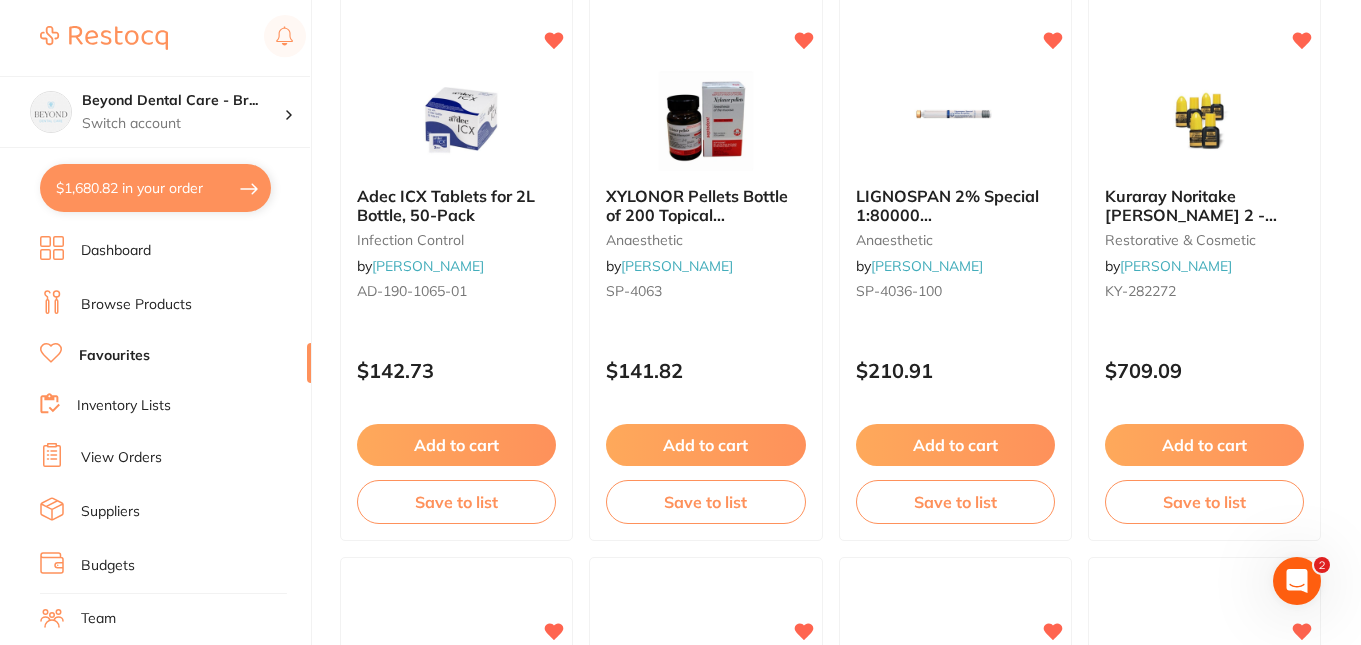 scroll, scrollTop: 0, scrollLeft: 0, axis: both 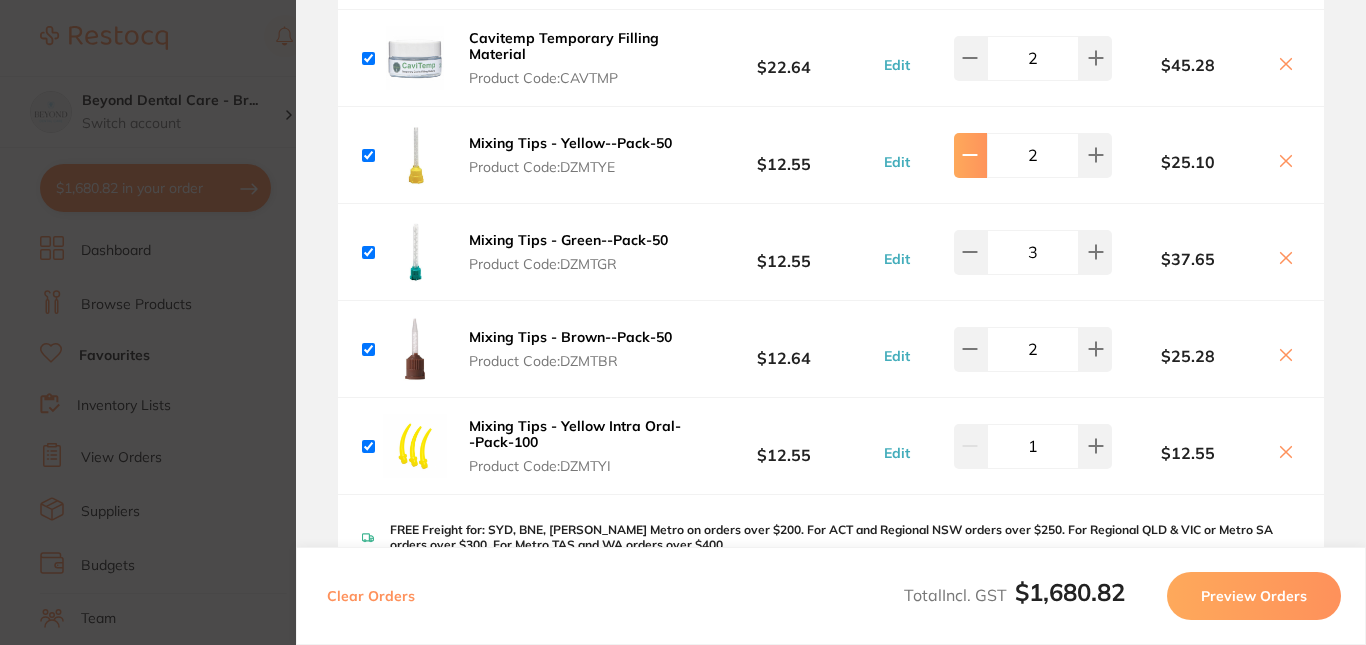 click at bounding box center (970, -3301) 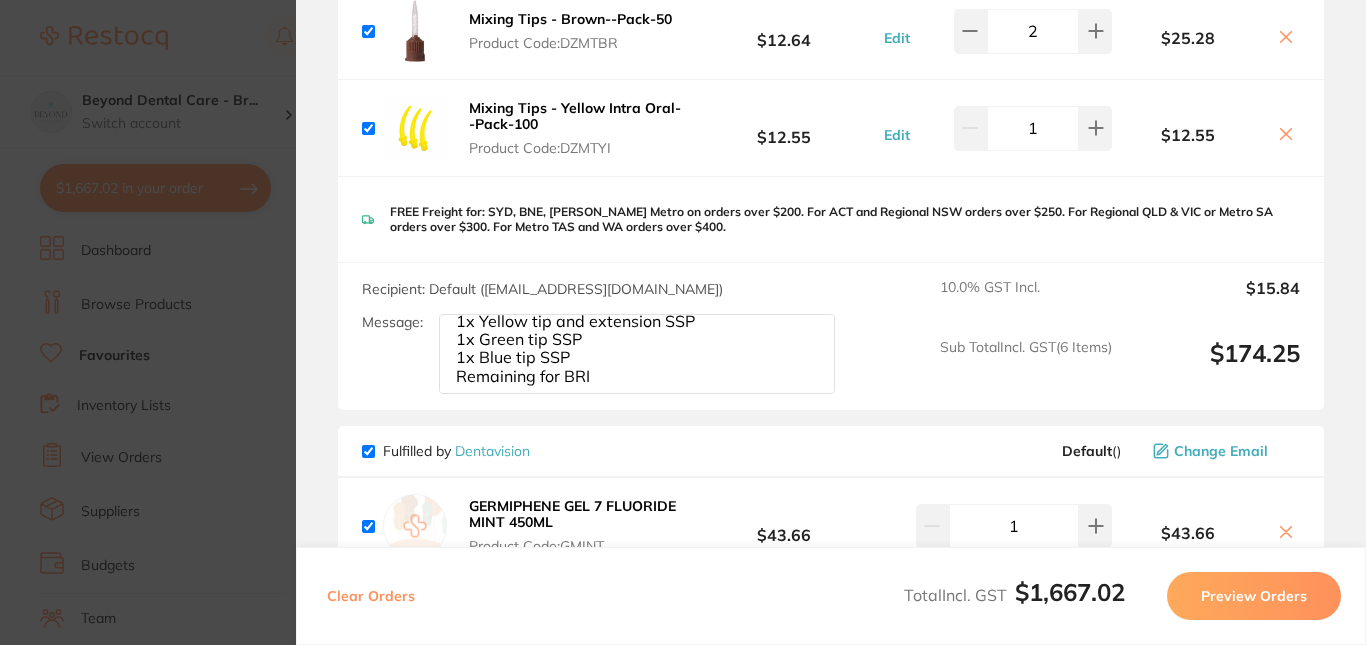 scroll, scrollTop: 3900, scrollLeft: 0, axis: vertical 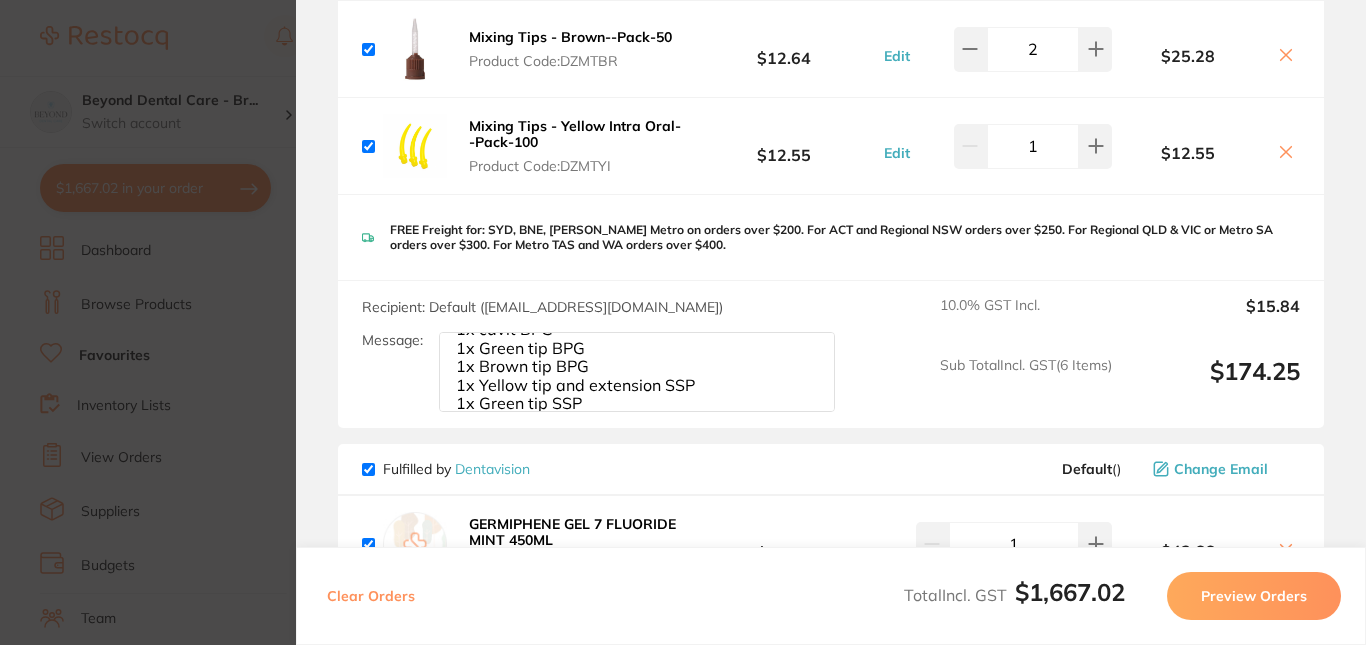 drag, startPoint x: 692, startPoint y: 312, endPoint x: 505, endPoint y: 350, distance: 190.8219 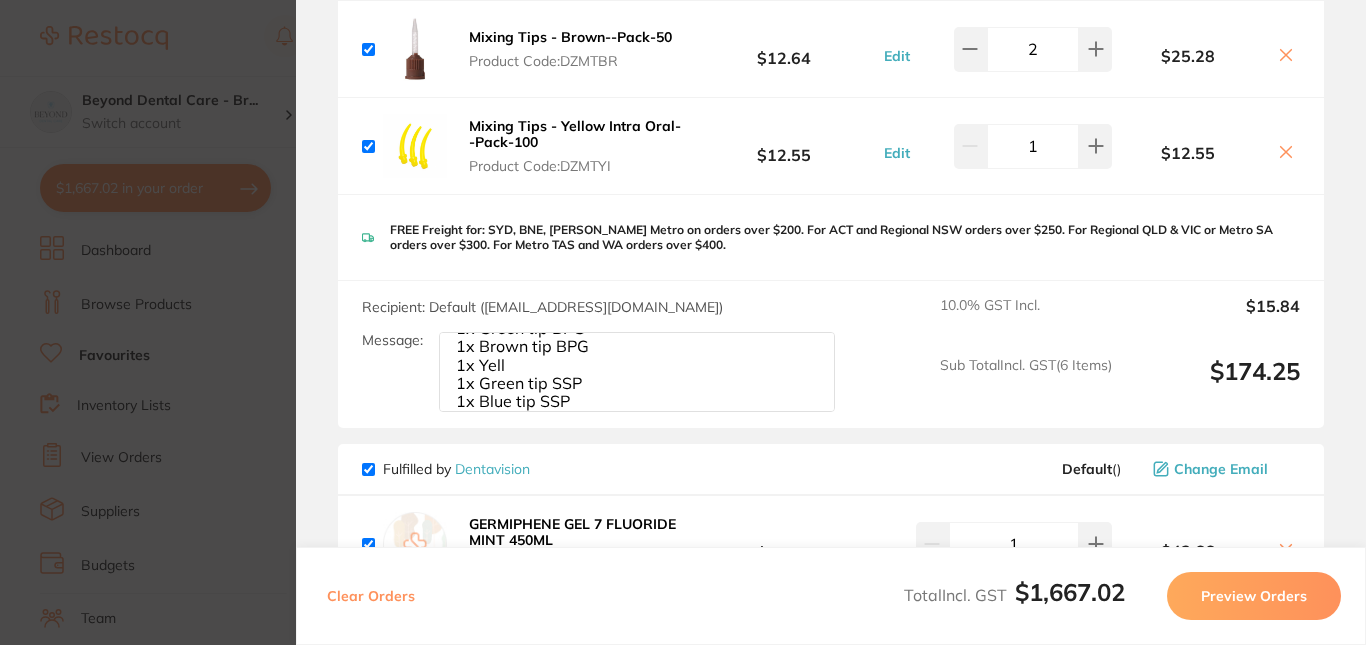 scroll, scrollTop: 85, scrollLeft: 0, axis: vertical 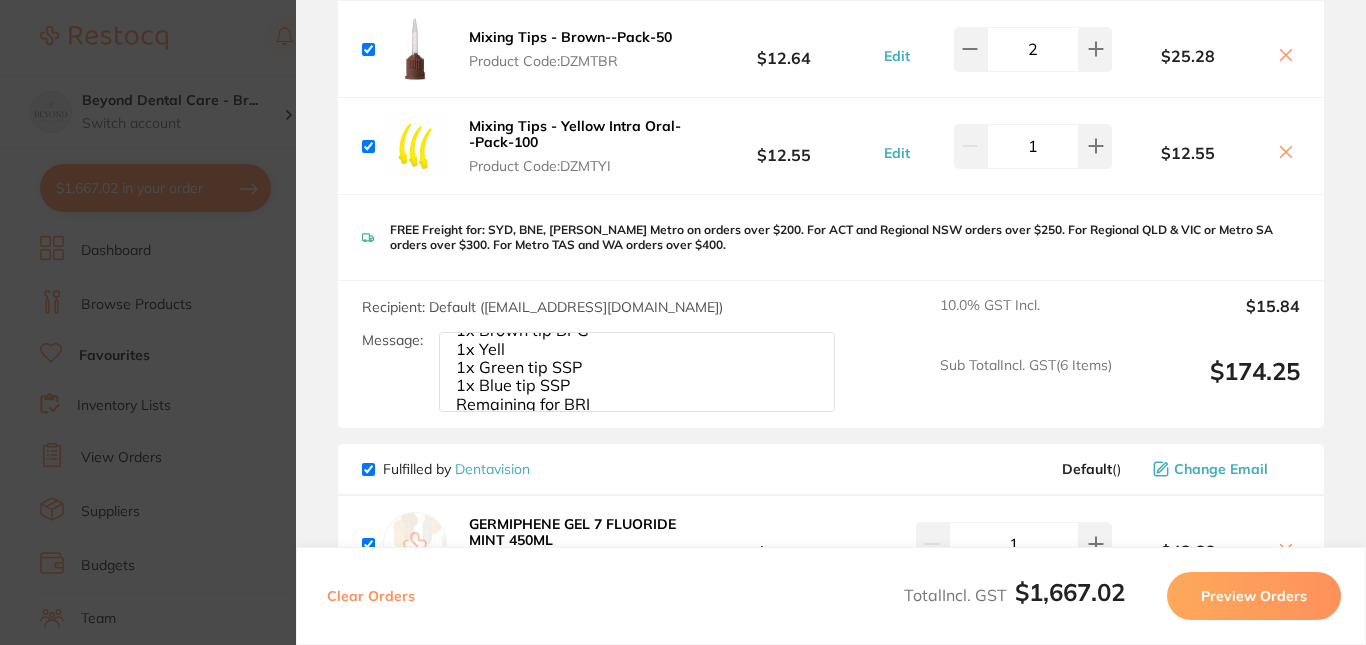 drag, startPoint x: 501, startPoint y: 315, endPoint x: 454, endPoint y: 329, distance: 49.0408 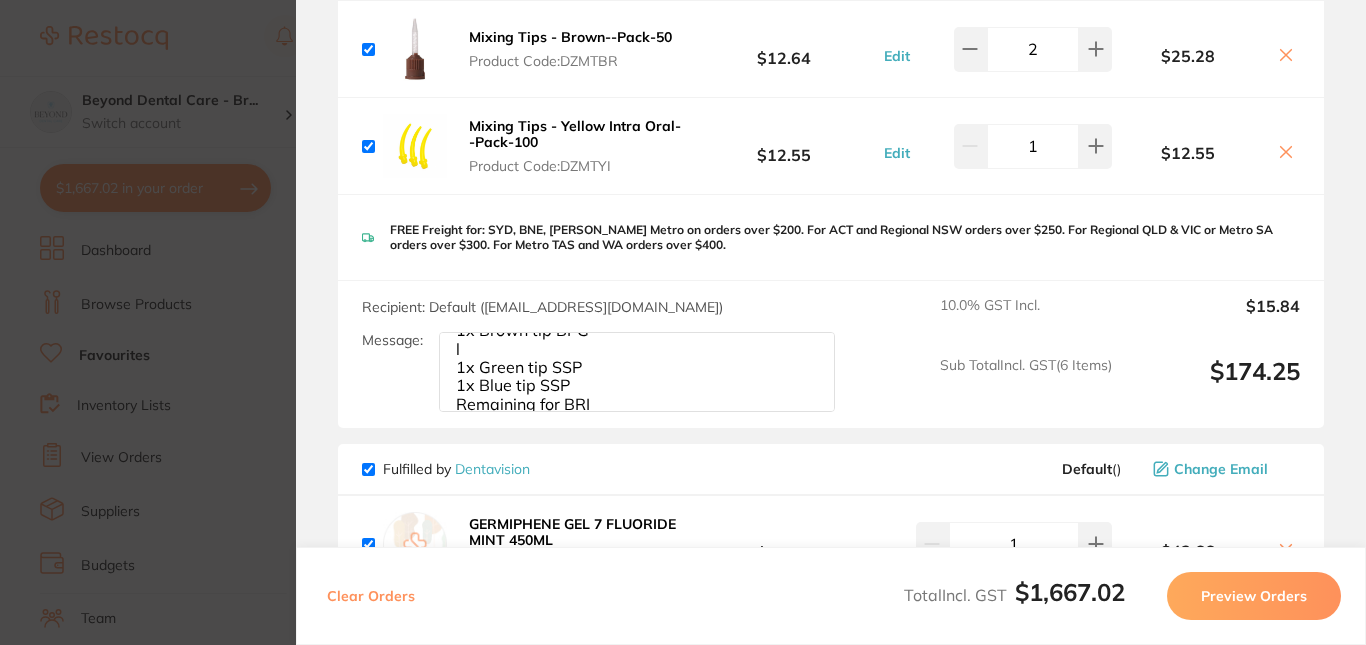 scroll, scrollTop: 78, scrollLeft: 0, axis: vertical 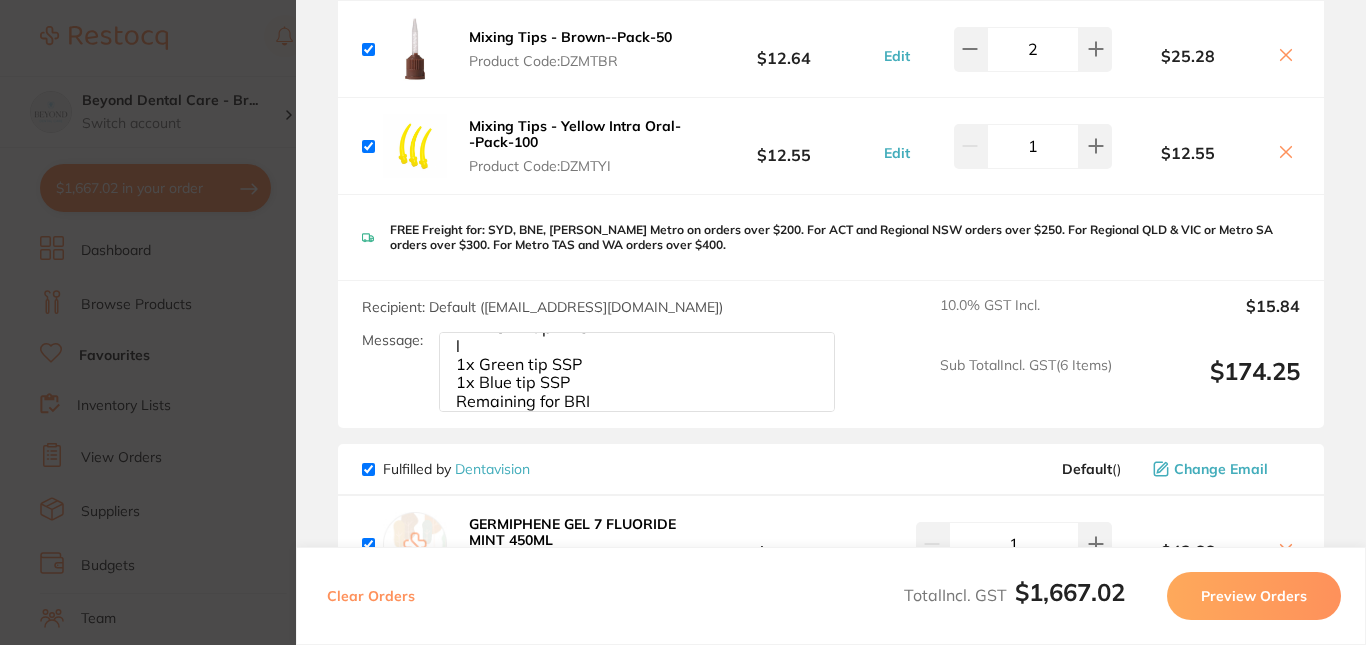 click on "Please put message on invoice:
1x cavit BPG
1x Green tip BPG
1x Brown tip BPG
l
1x Green tip SSP
1x Blue tip SSP
Remaining for BRI" at bounding box center [637, -3154] 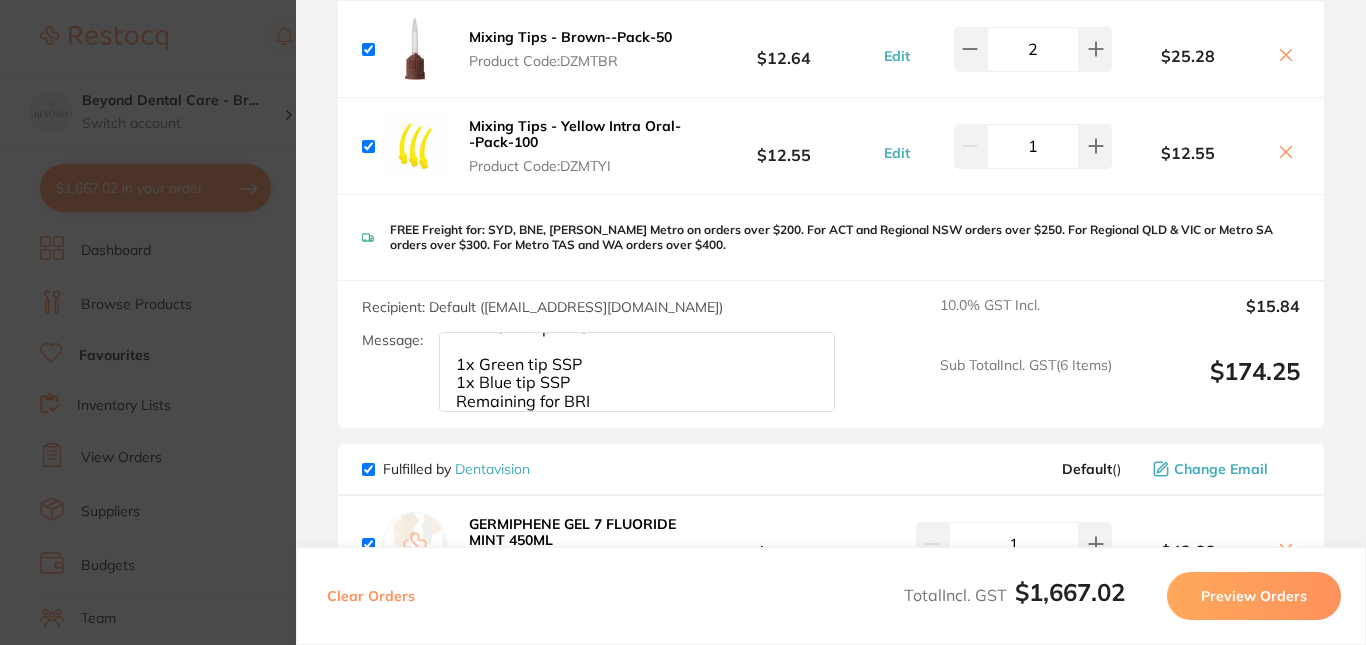 click on "Please put message on invoice:
1x cavit BPG
1x Green tip BPG
1x Brown tip BPG
1x Green tip SSP
1x Blue tip SSP
Remaining for BRI" at bounding box center [637, -3154] 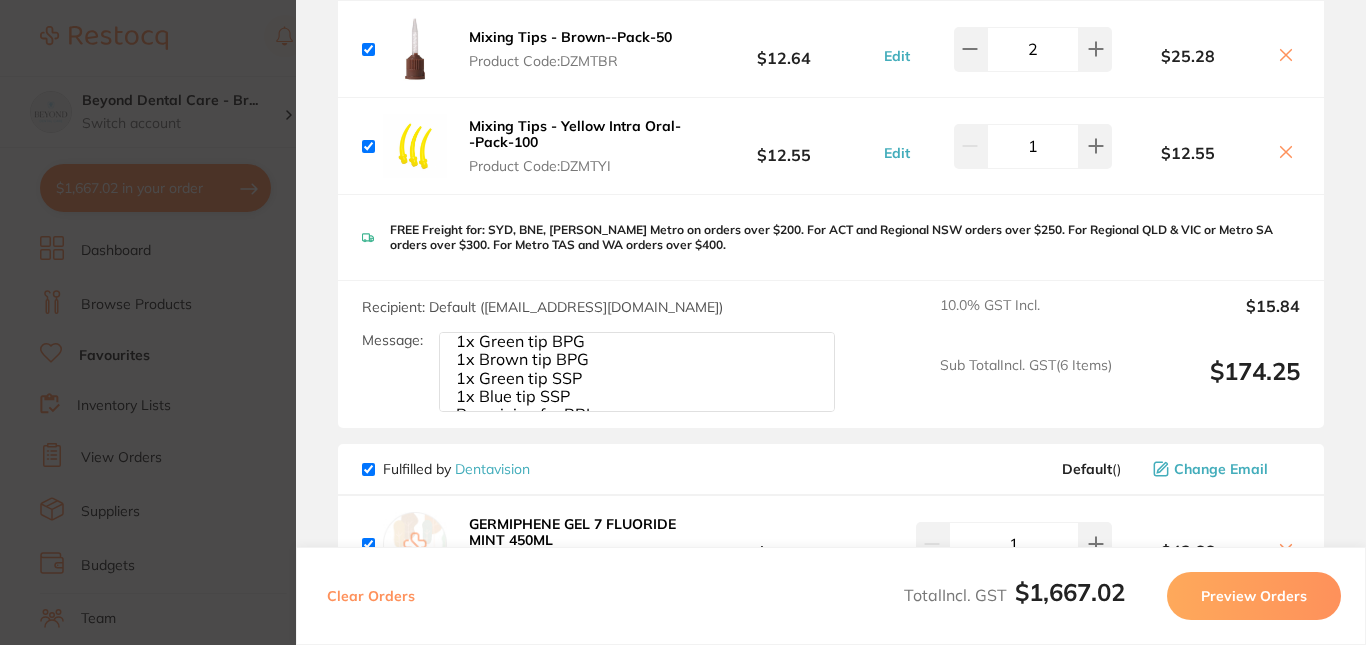 scroll, scrollTop: 67, scrollLeft: 0, axis: vertical 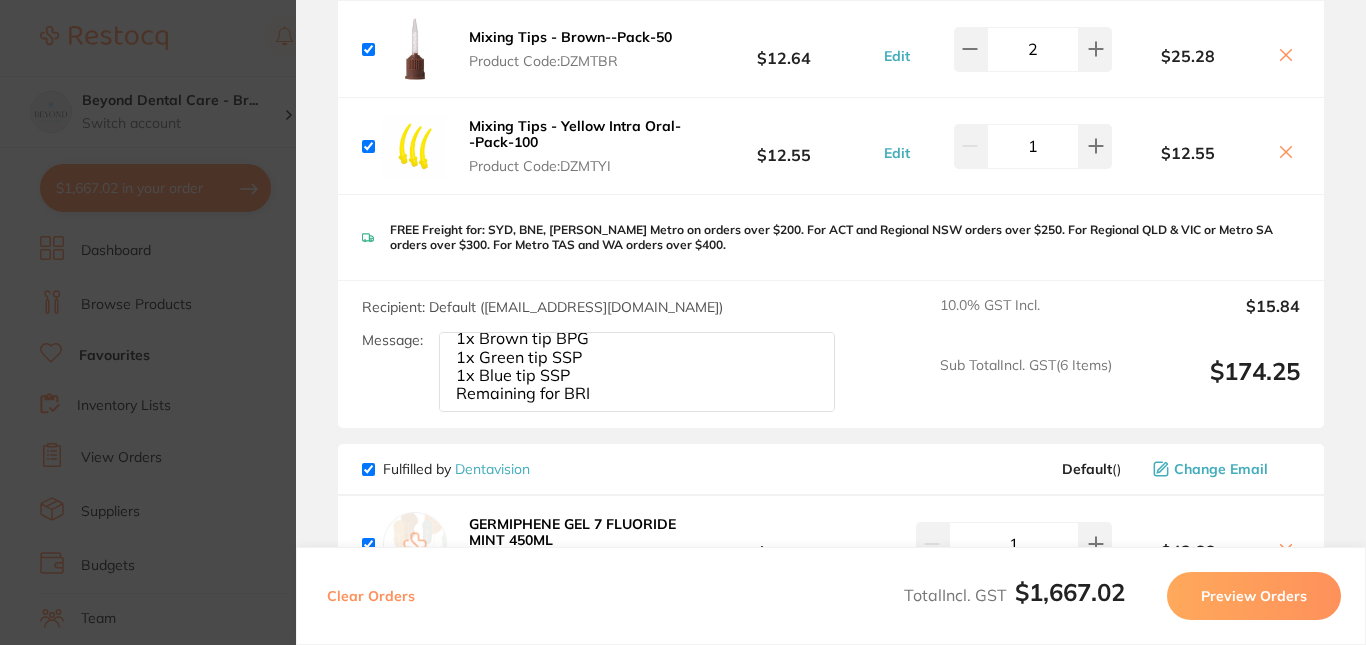 type on "Please put message on invoice:
1x cavit BPG
1x Green tip BPG
1x Brown tip BPG
1x Green tip SSP
1x Blue tip SSP
Remaining for BRI" 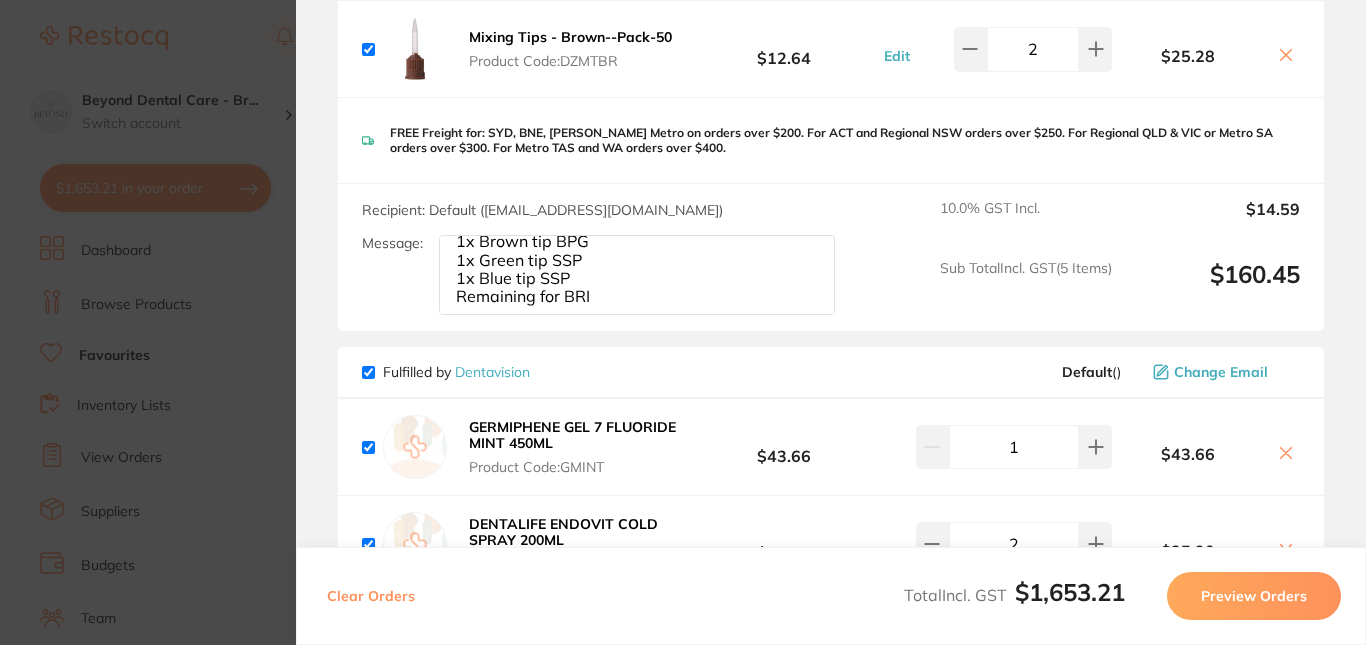 checkbox on "true" 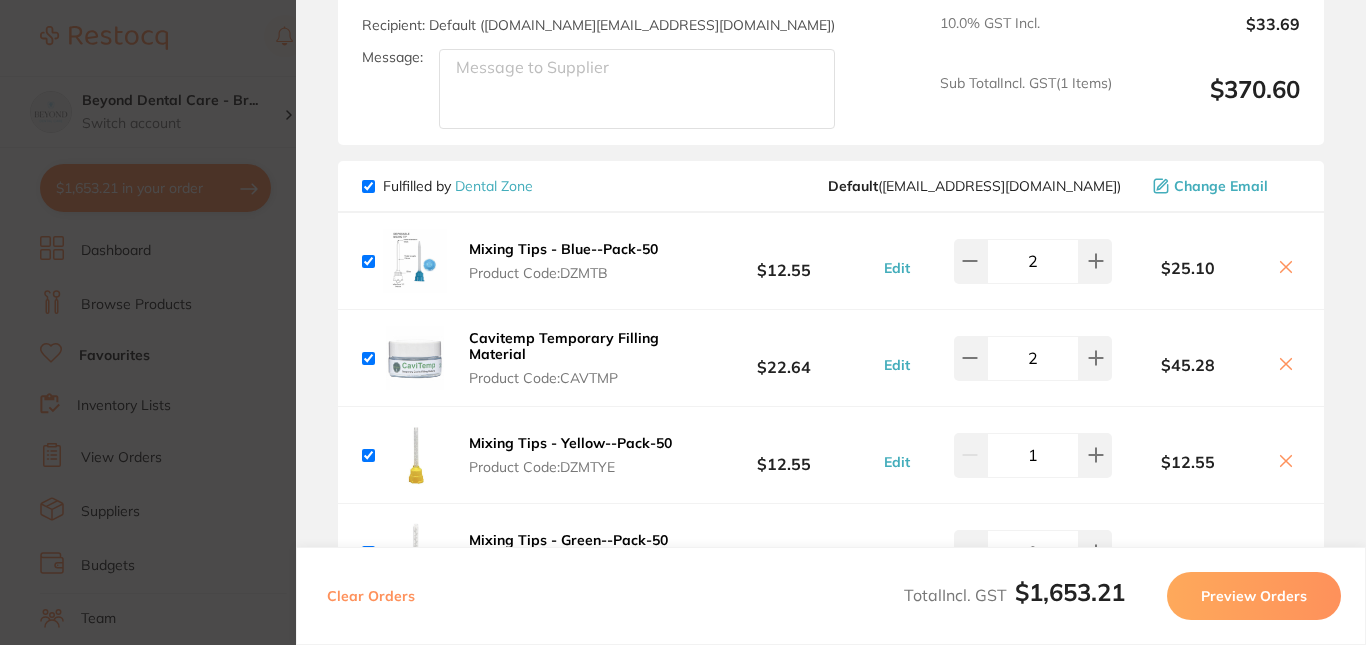 scroll, scrollTop: 3600, scrollLeft: 0, axis: vertical 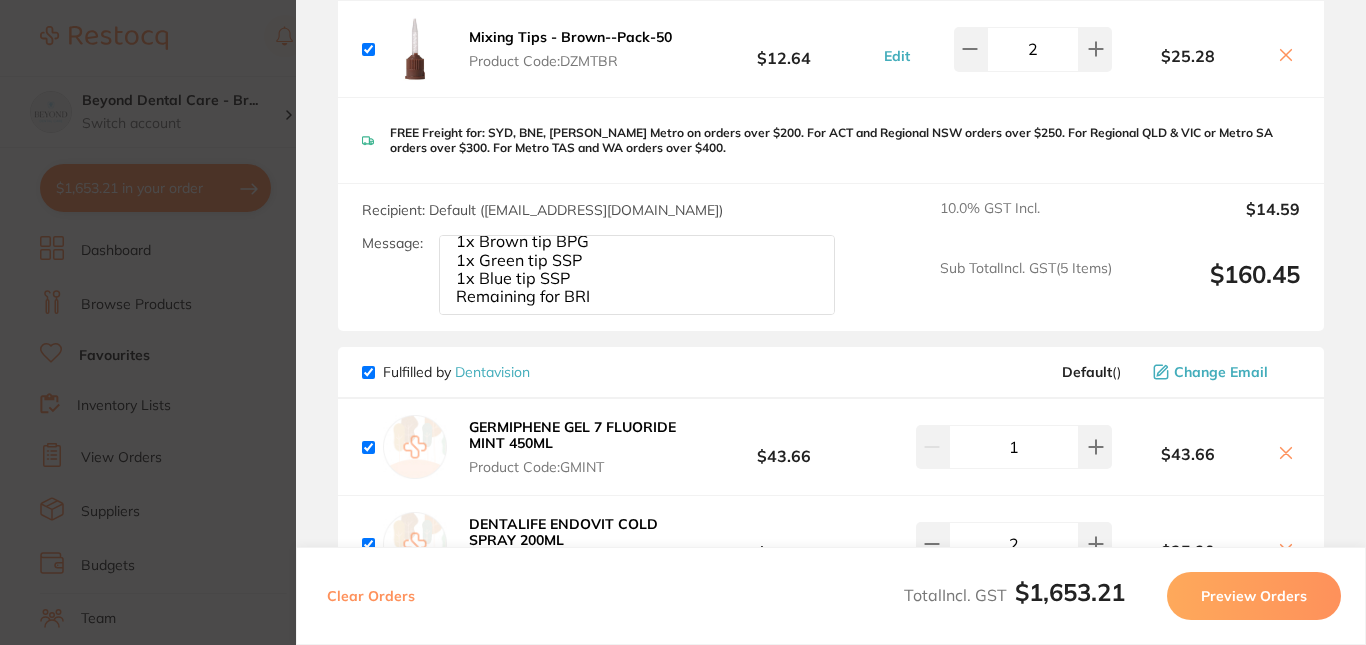 click on "Update RRP Set your pre negotiated price for this item. Item Agreed RRP (excl. GST) --   Update as new default RRP Update RRP Review Orders Your orders are being processed and we will notify you once we have placed the orders. You may close this window Back to Preview Orders [DATE] 14:42 [PERSON_NAME] # 83657 Dentsply Sirona # 86648 [PERSON_NAME] # 83641 Ark Health # 83646 Ivoclar Vivadent # 86649 Dental Zone # 86647 Dentavision # 83651 Deliver To [PERSON_NAME] ( Beyond Dental Care - [GEOGRAPHIC_DATA] )  [STREET_ADDRESS]  (07) 3869 4555 [EMAIL_ADDRESS][DOMAIN_NAME] Select All Price Quantity Total Fulfilled by   [PERSON_NAME] Default ( [DOMAIN_NAME][EMAIL_ADDRESS][DOMAIN_NAME] ) Change Email   ALVEOGYL Paste 10g Jar Used for [MEDICAL_DATA] Treatment   Product Code:  SP-8936     $170.00 Edit     1         $170.00   3M Clinpro Sealant - Syringe Refill - 1.2ml Syringe, 1-Pack and 10 Tips   Product Code:  TM-12647     $45.91 Edit     1         $45.91     Product Code:  GC-FUJILCCAPA2     $291.82" at bounding box center (683, 322) 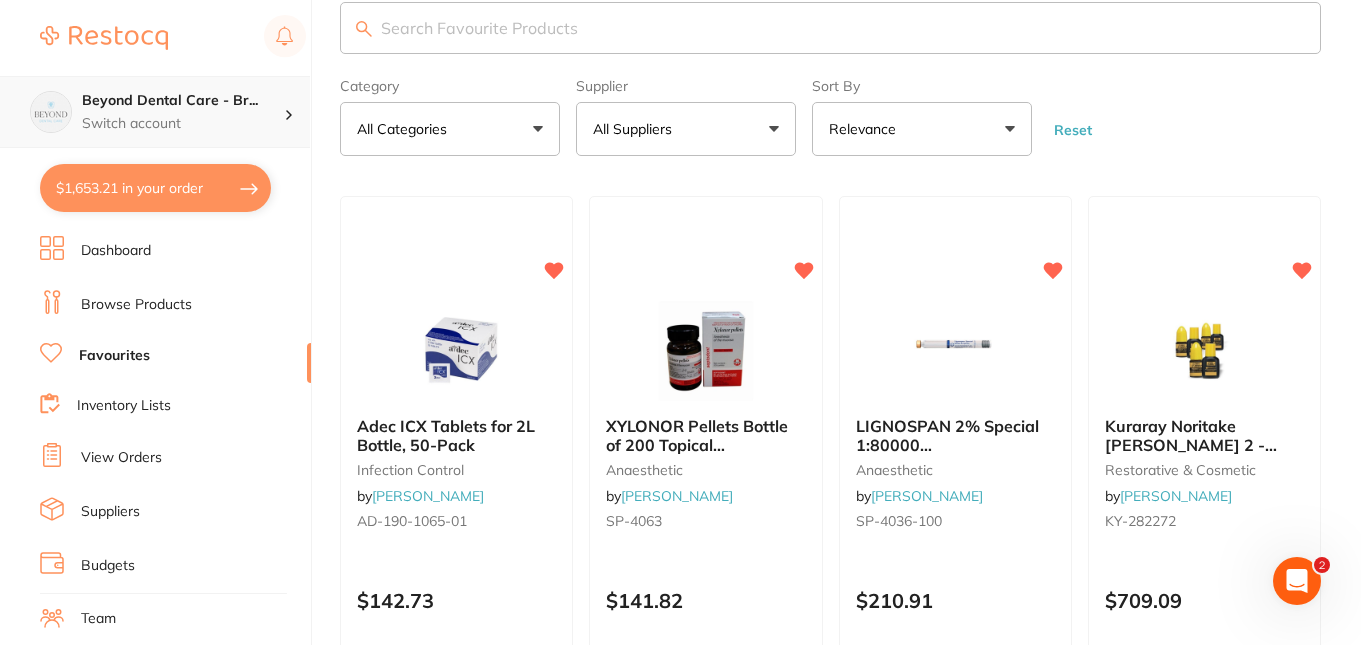 scroll, scrollTop: 0, scrollLeft: 0, axis: both 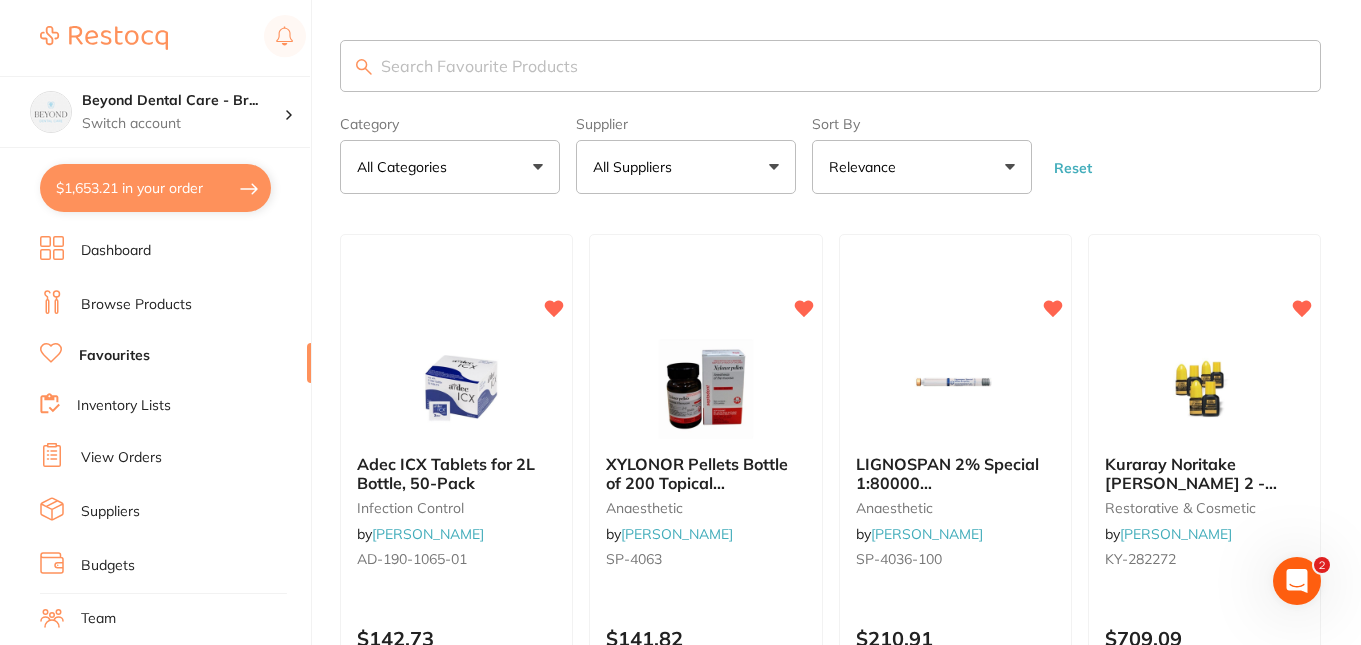click at bounding box center (830, 66) 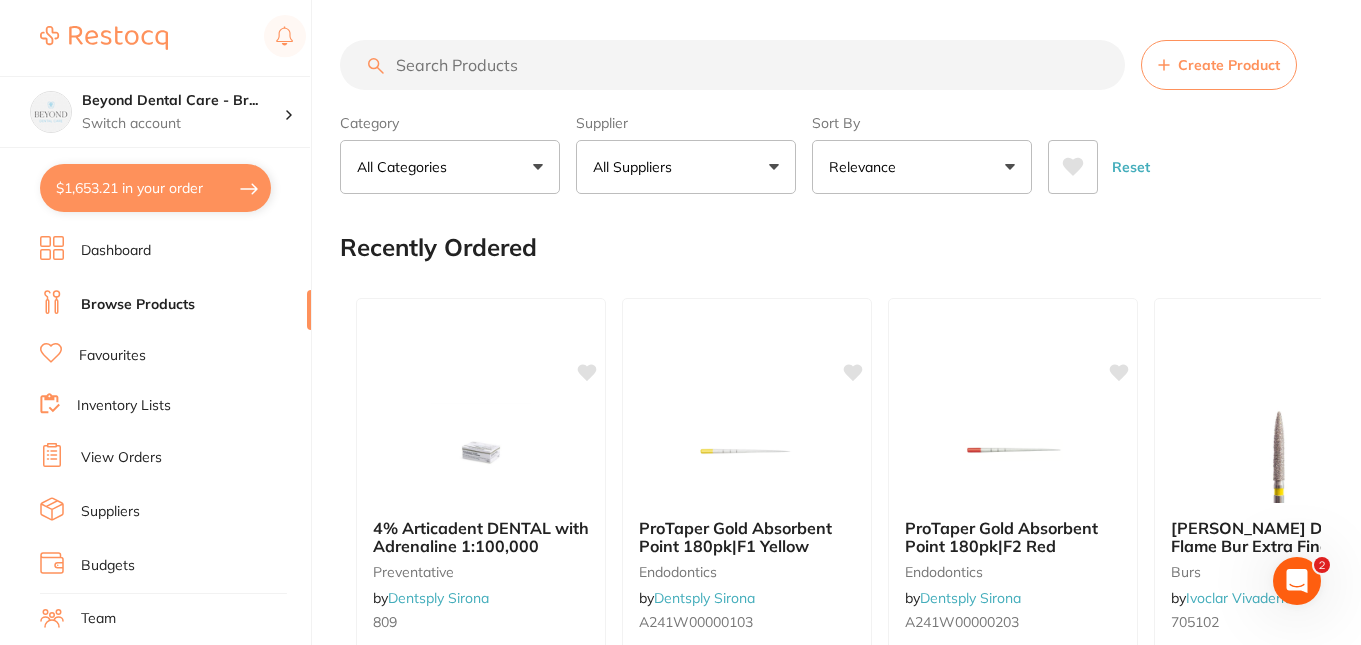 click at bounding box center [732, 65] 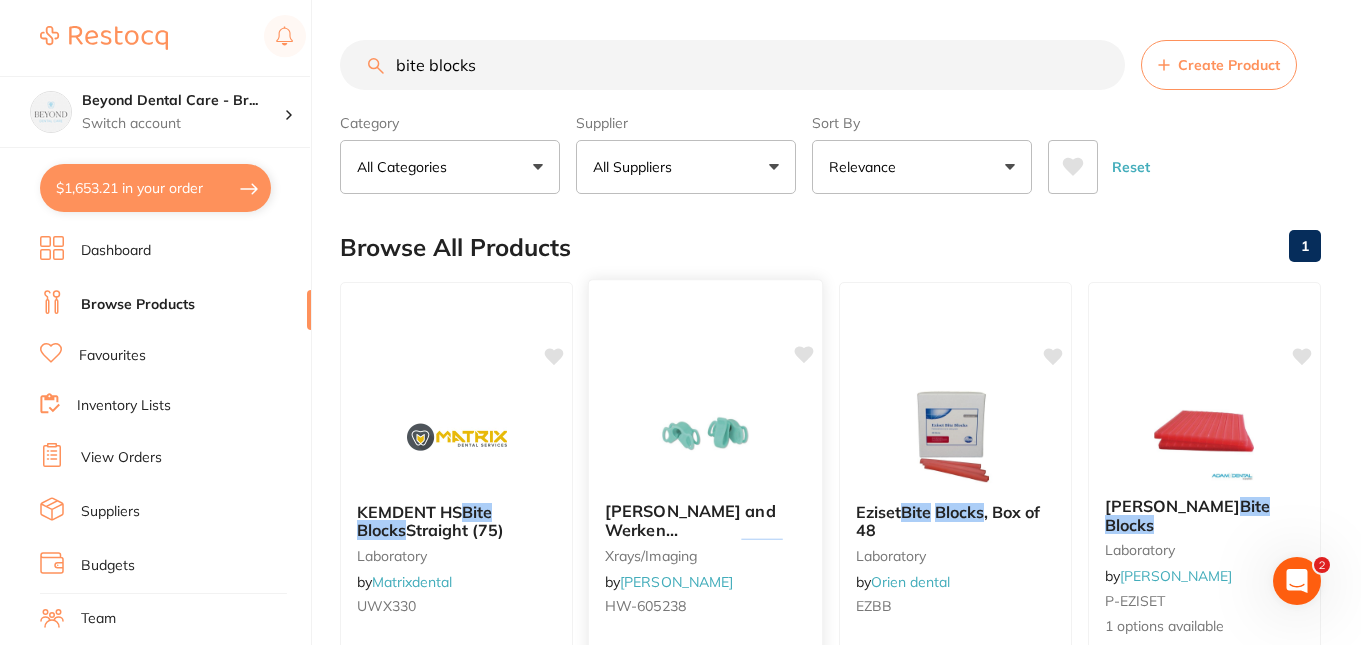 scroll, scrollTop: 0, scrollLeft: 0, axis: both 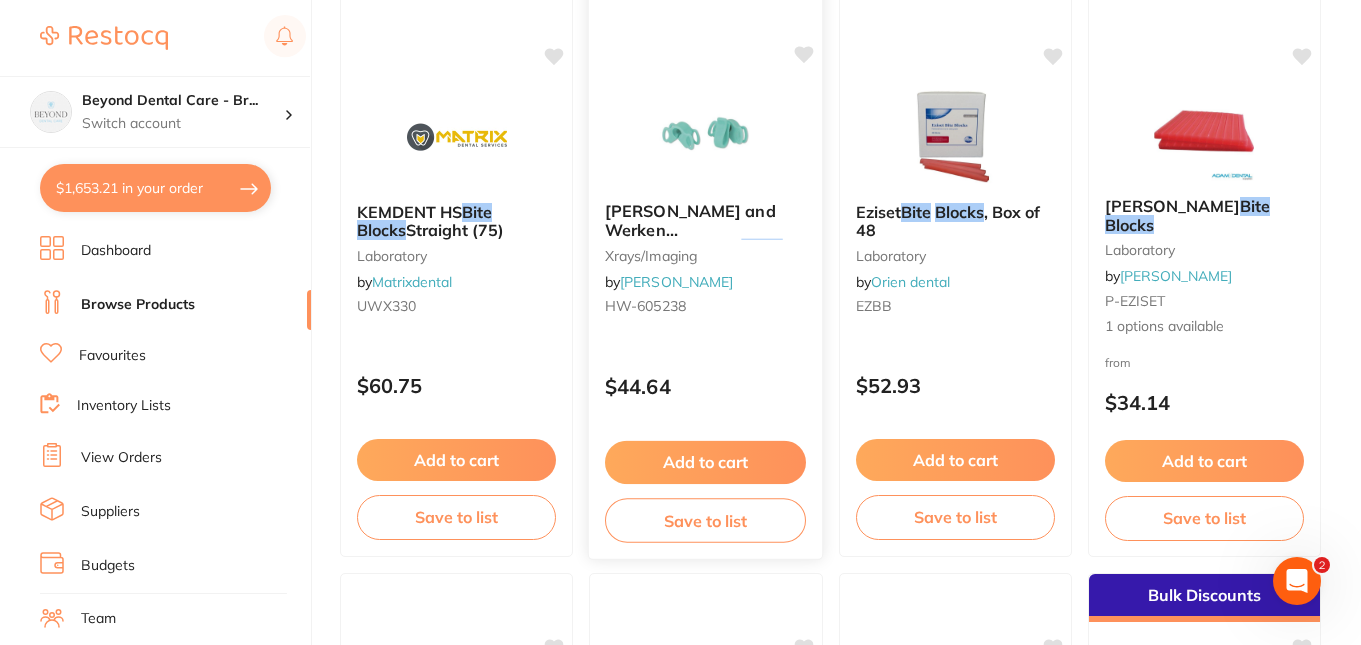 click on "[PERSON_NAME] and Werken Mirahold  Block  -  Bite   Blocks  - Includes 3 large, 3 small and Cheek holder   xrays/imaging by  [PERSON_NAME] [PERSON_NAME]-605238" at bounding box center [706, 262] 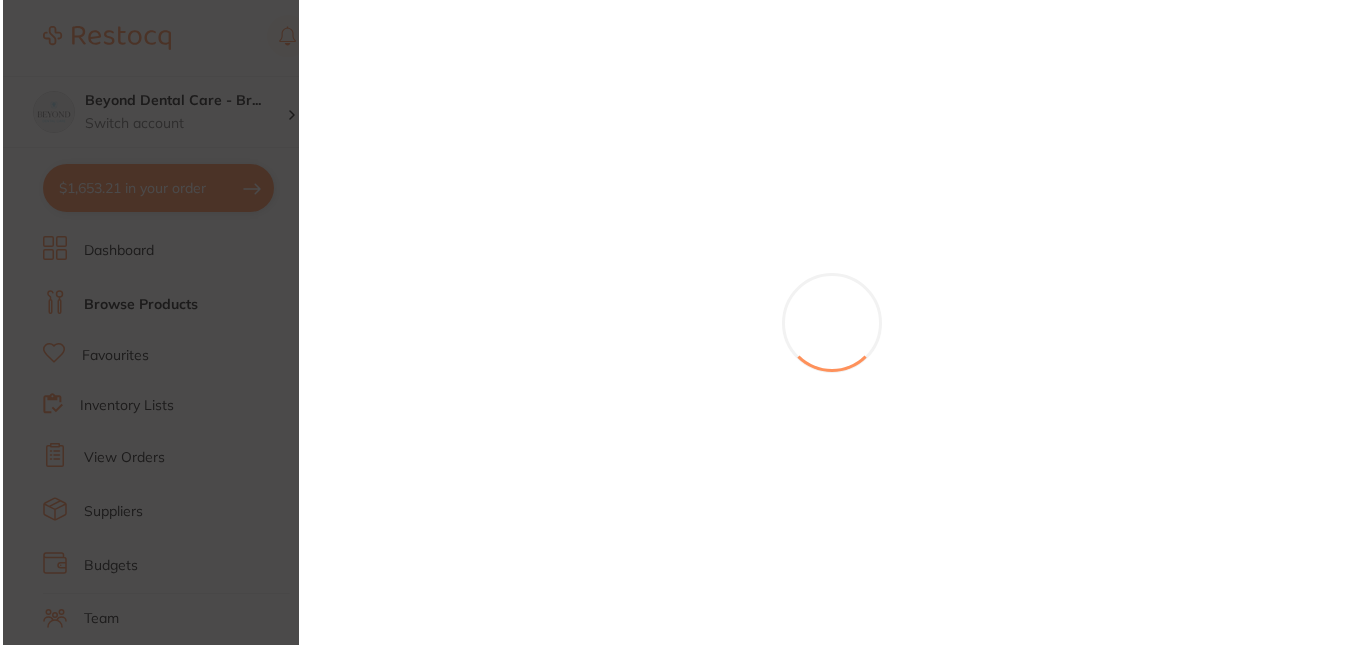 scroll, scrollTop: 0, scrollLeft: 0, axis: both 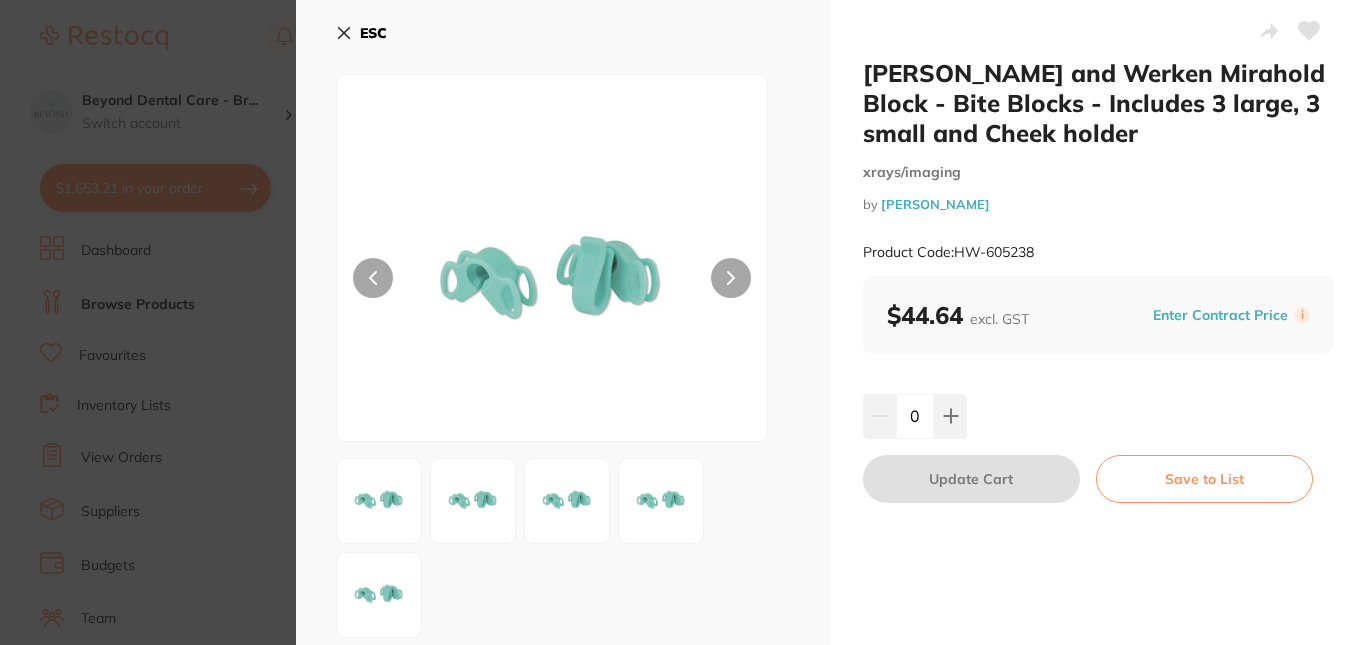 click 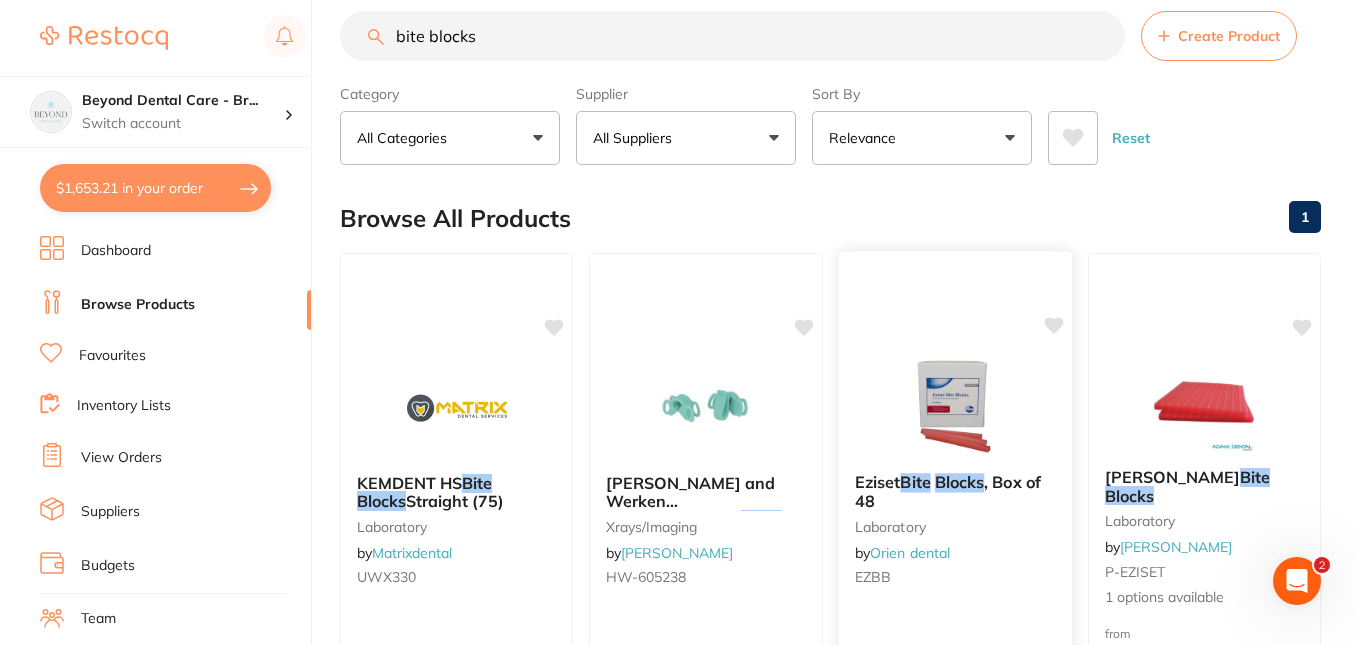 scroll, scrollTop: 0, scrollLeft: 0, axis: both 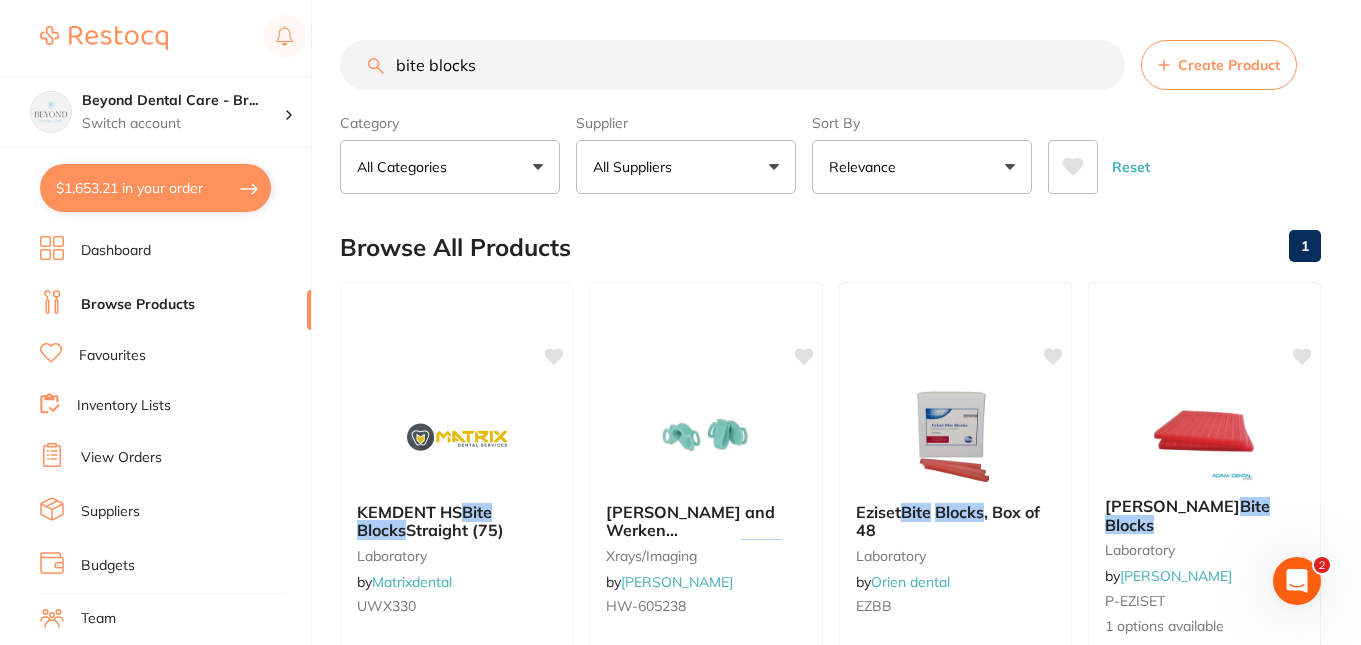 click on "bite blocks" at bounding box center (732, 65) 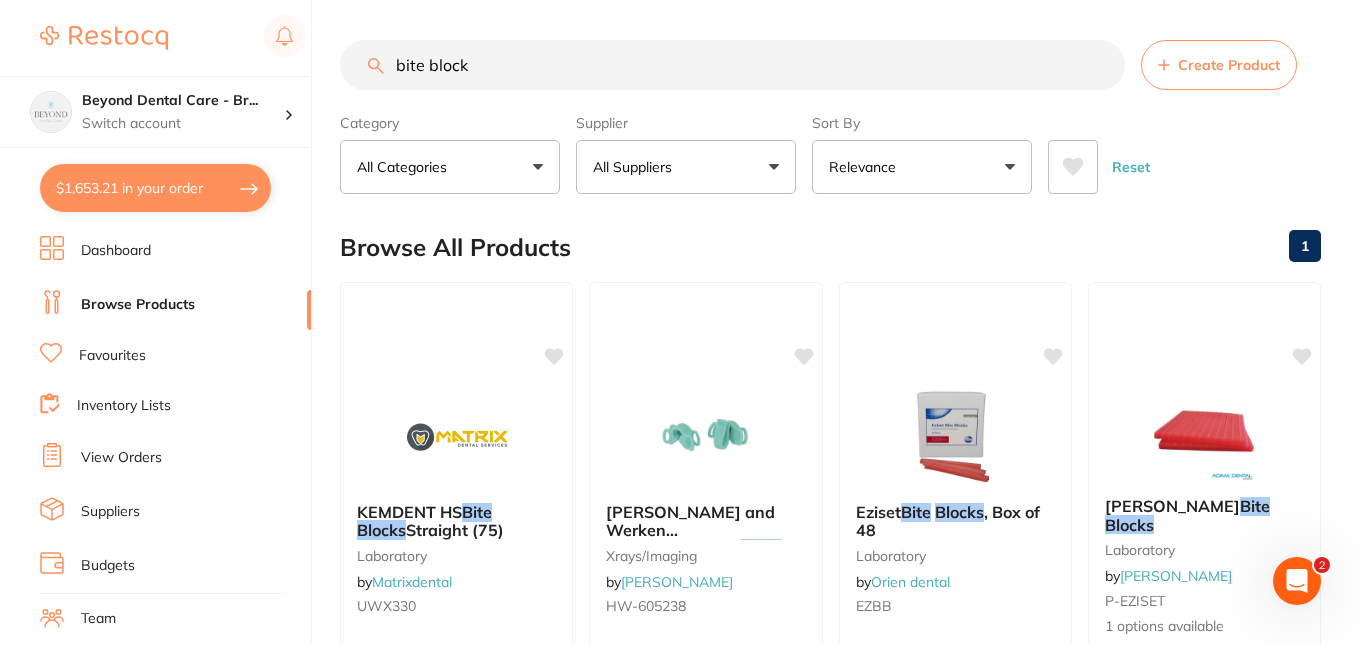 type on "bite block" 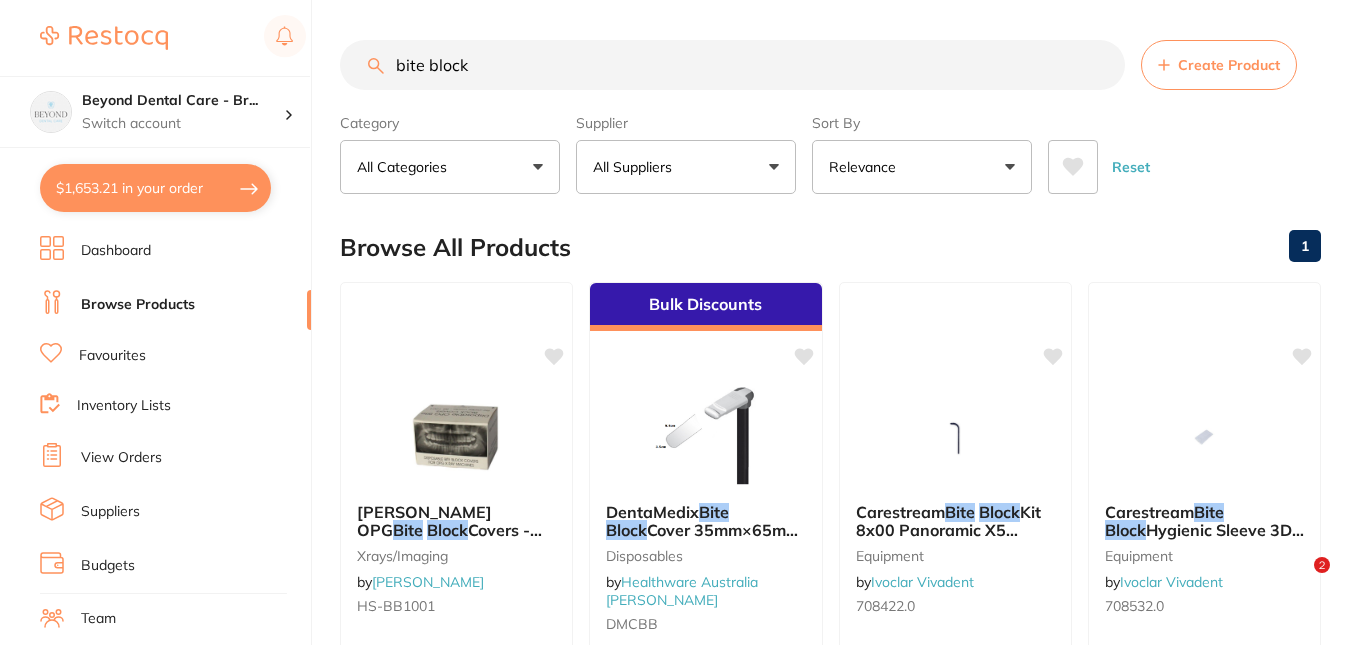 scroll, scrollTop: 300, scrollLeft: 0, axis: vertical 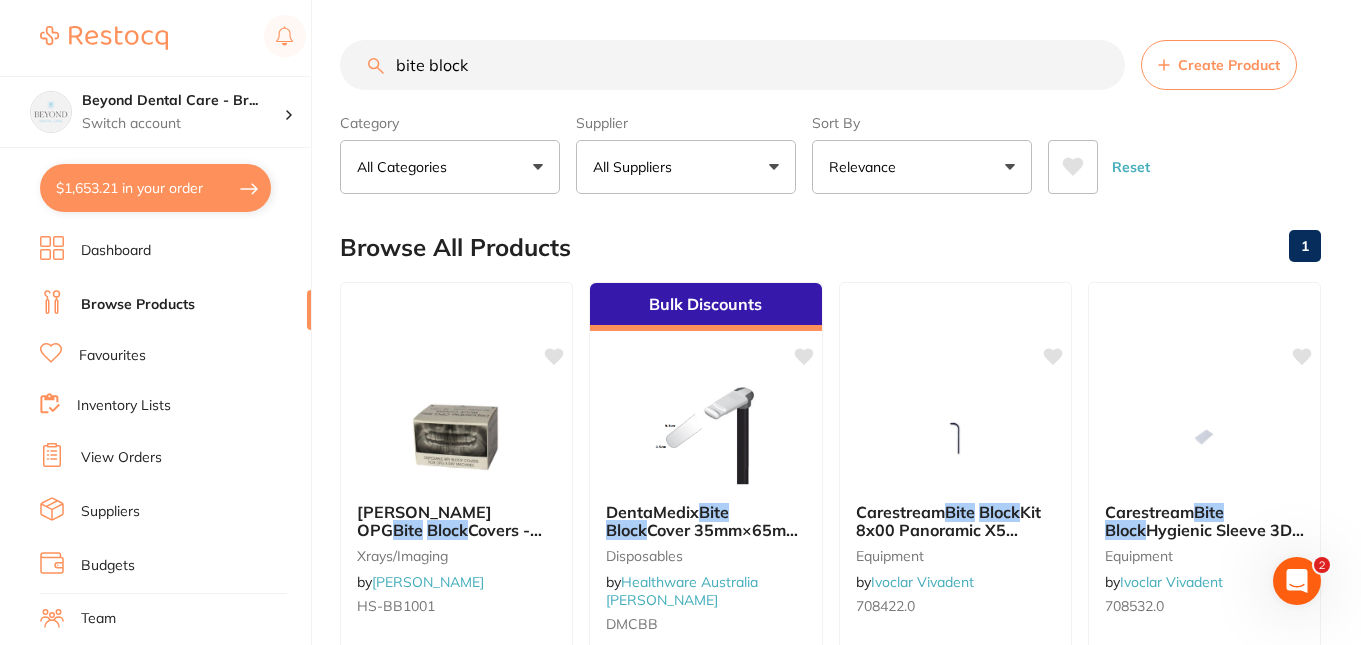 drag, startPoint x: 511, startPoint y: 67, endPoint x: 328, endPoint y: 97, distance: 185.44272 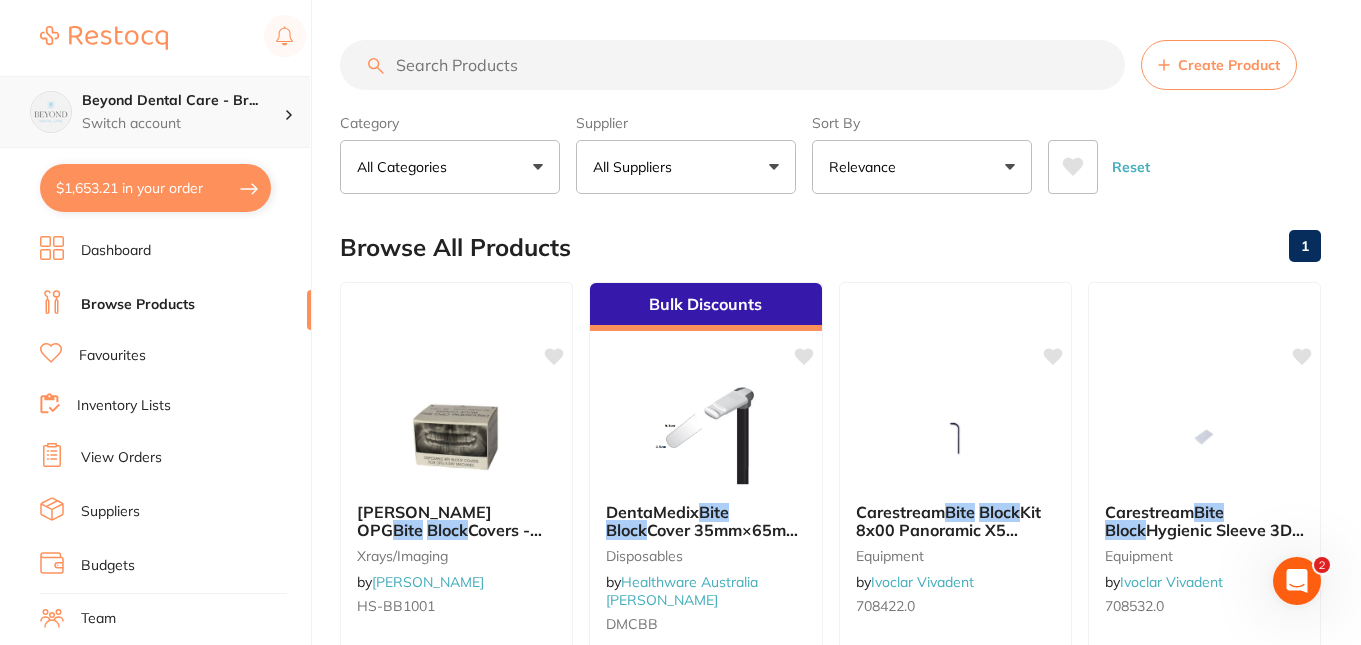 scroll, scrollTop: 0, scrollLeft: 0, axis: both 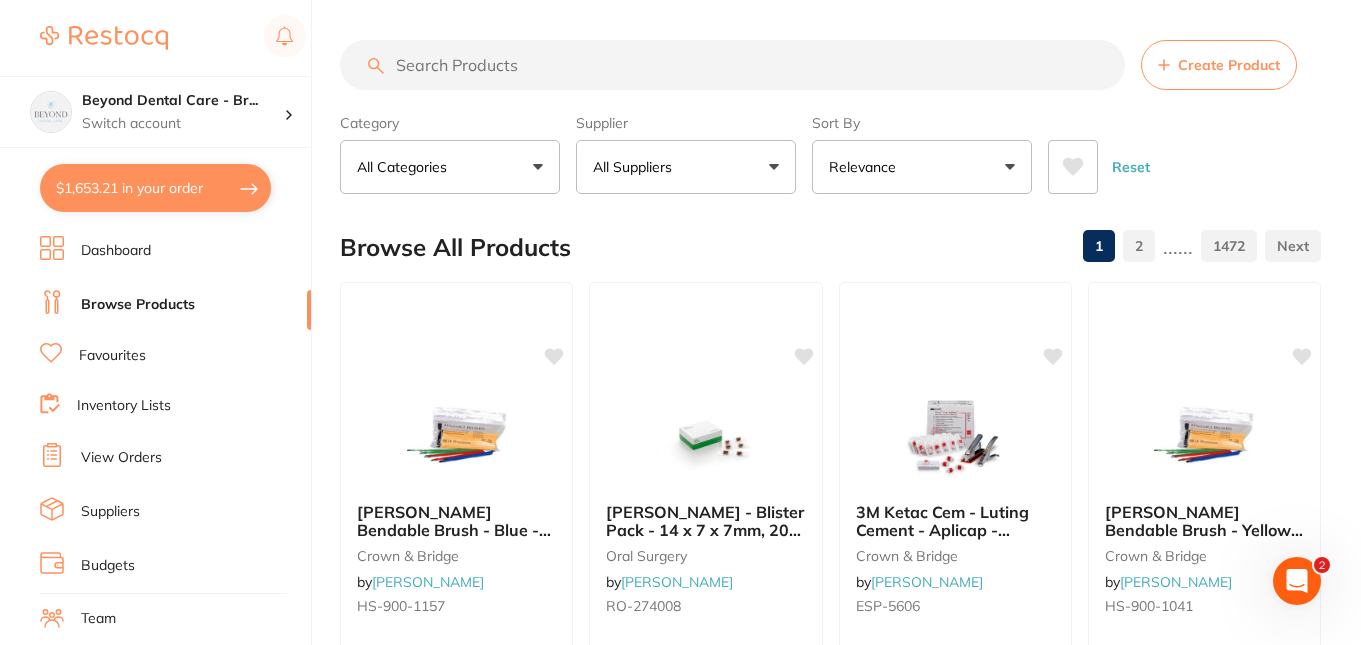 click at bounding box center (732, 65) 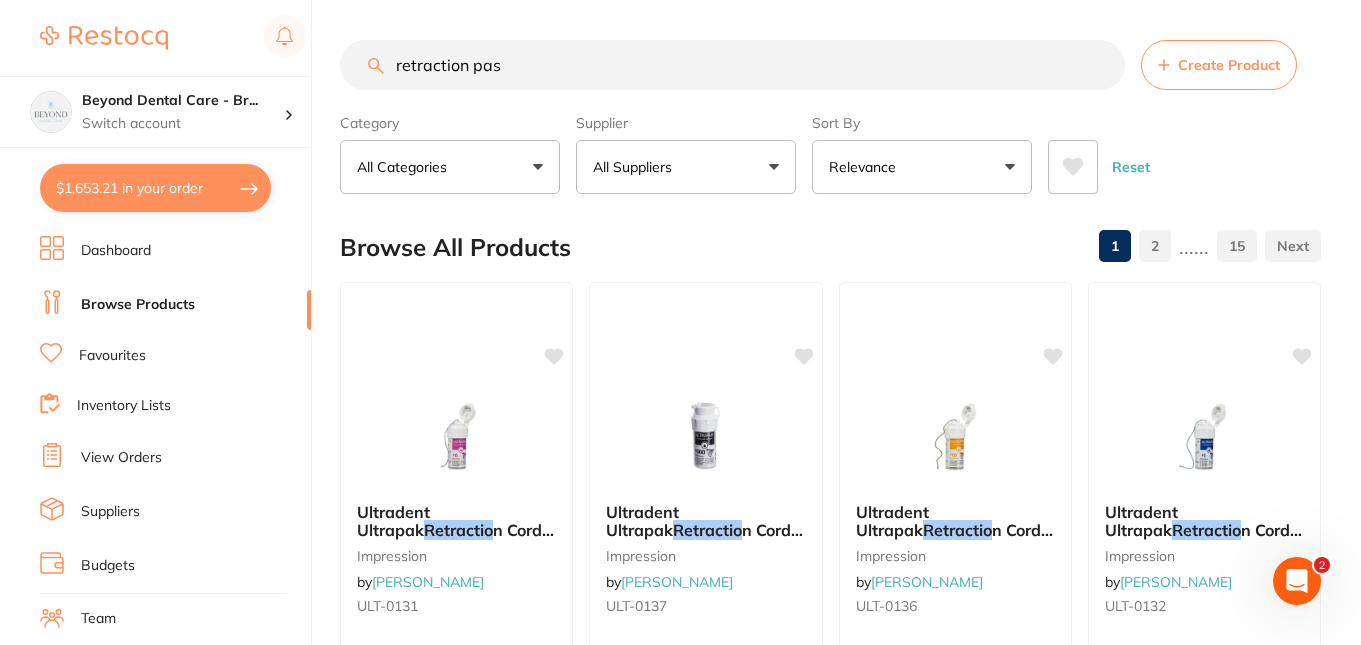 scroll, scrollTop: 0, scrollLeft: 0, axis: both 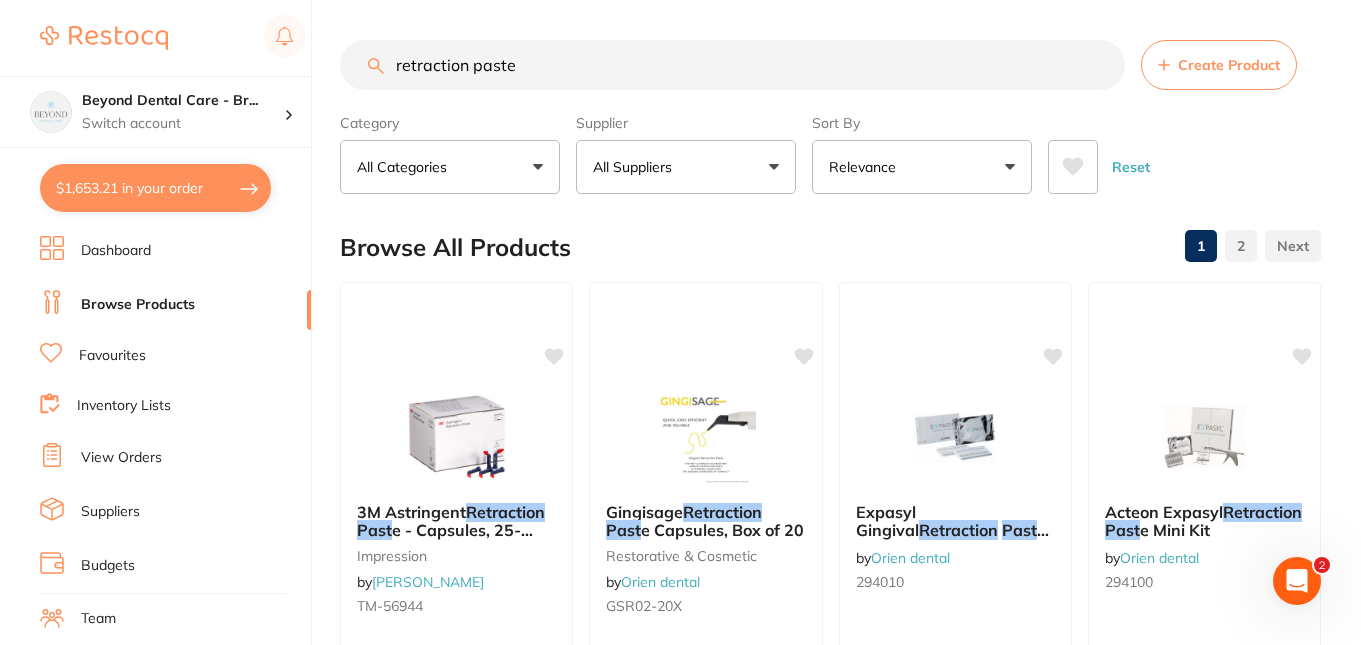 type on "retraction paste" 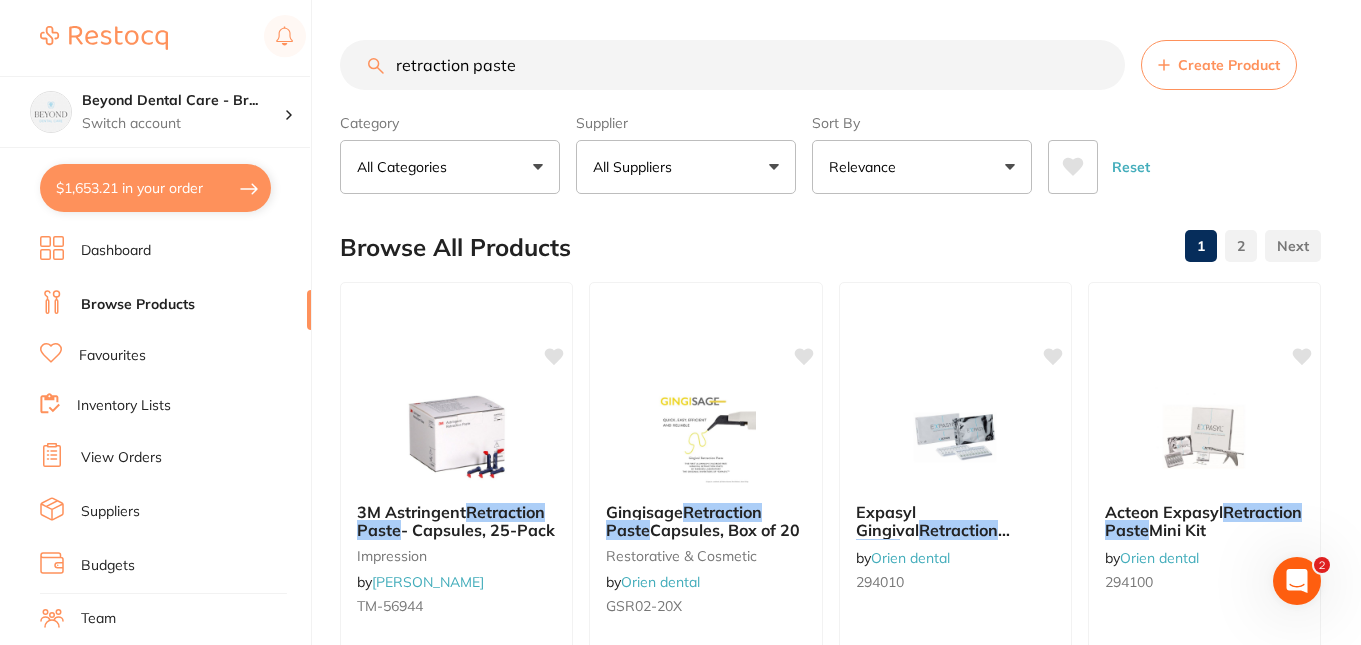scroll, scrollTop: 0, scrollLeft: 0, axis: both 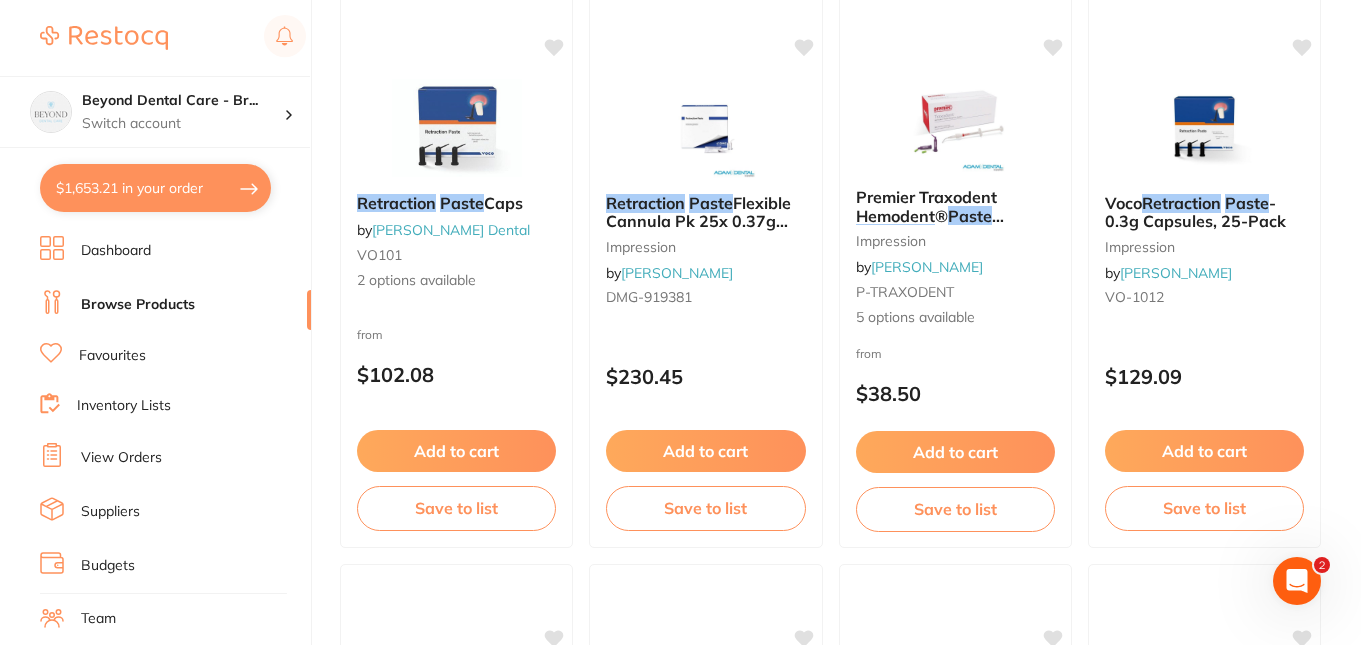 click at bounding box center [955, 590] 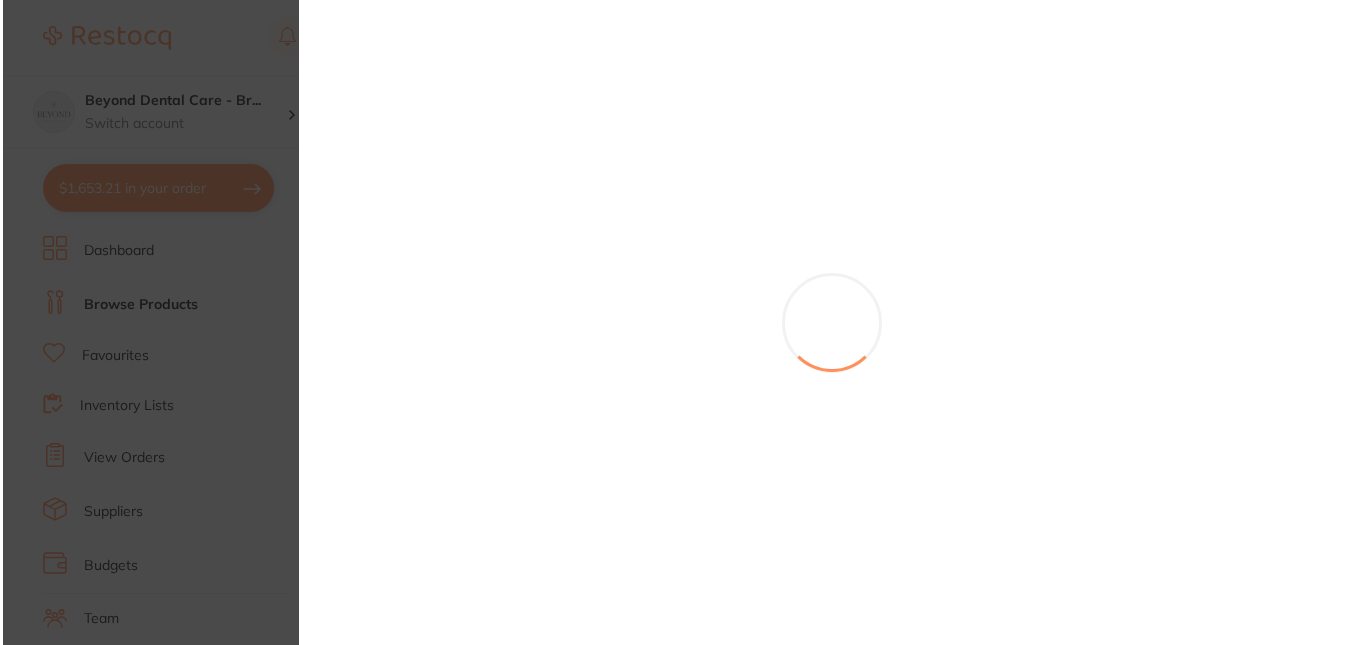 scroll, scrollTop: 0, scrollLeft: 0, axis: both 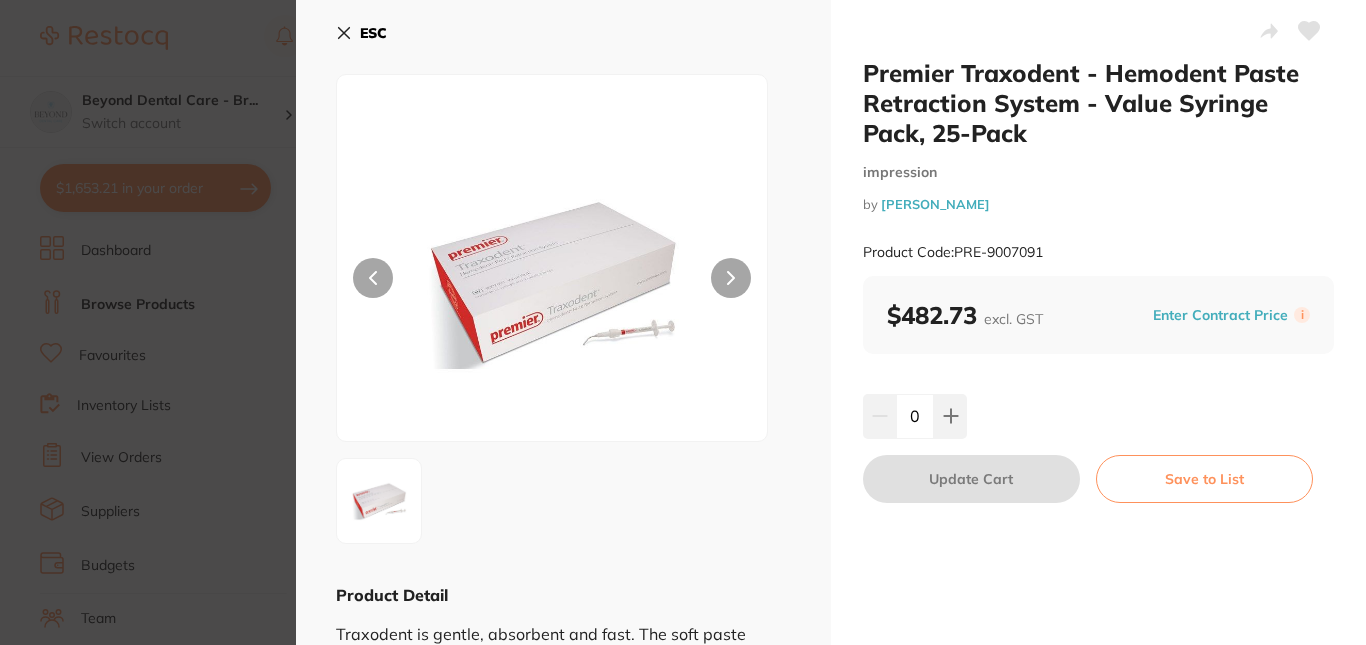 click 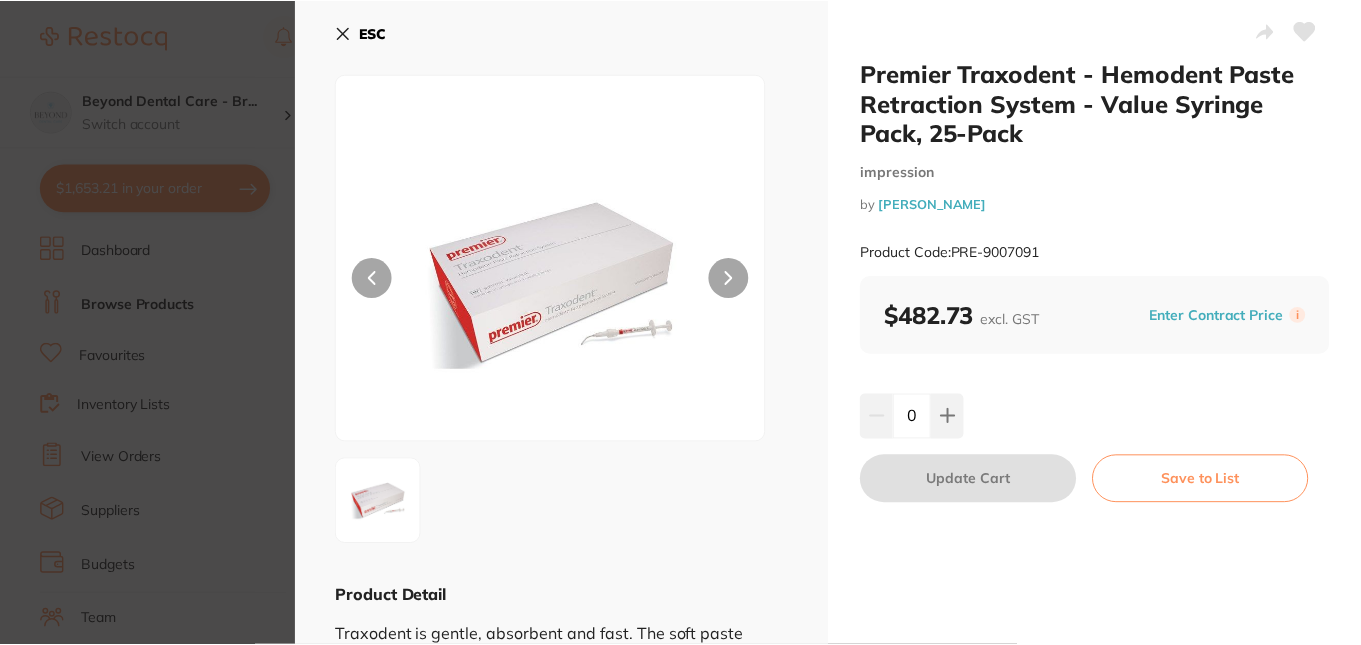scroll, scrollTop: 900, scrollLeft: 0, axis: vertical 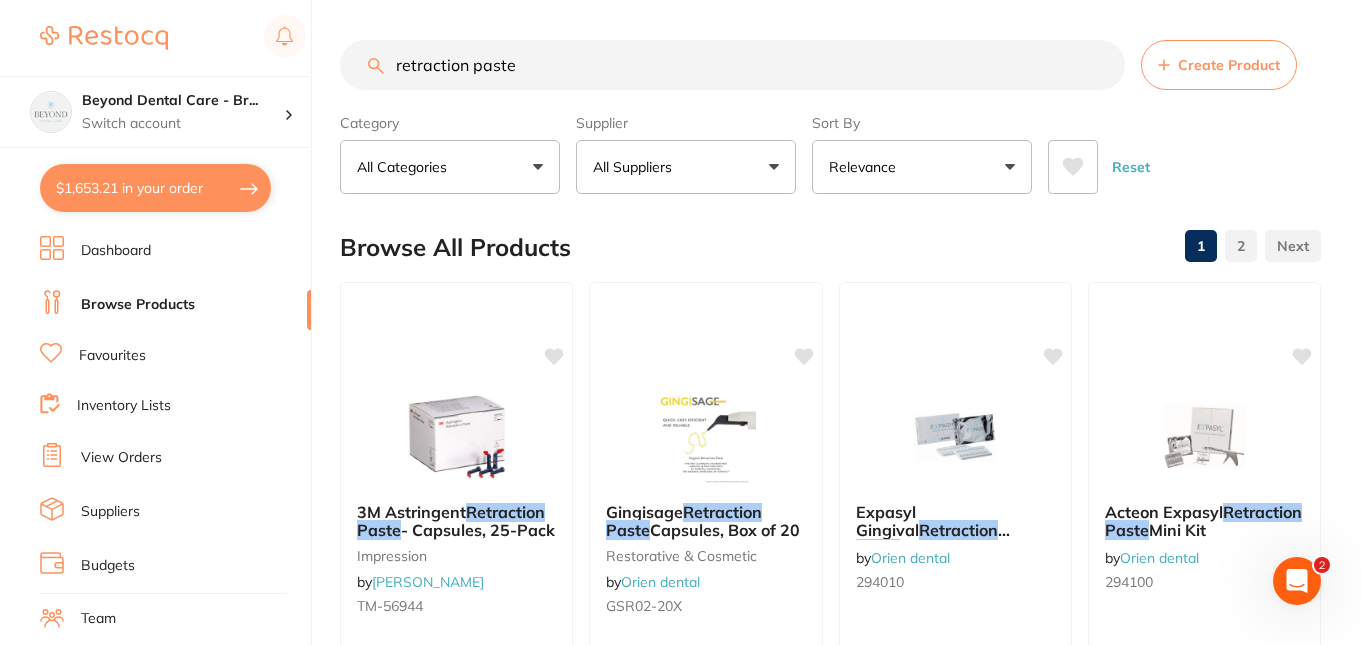 drag, startPoint x: 557, startPoint y: 74, endPoint x: 201, endPoint y: 71, distance: 356.01263 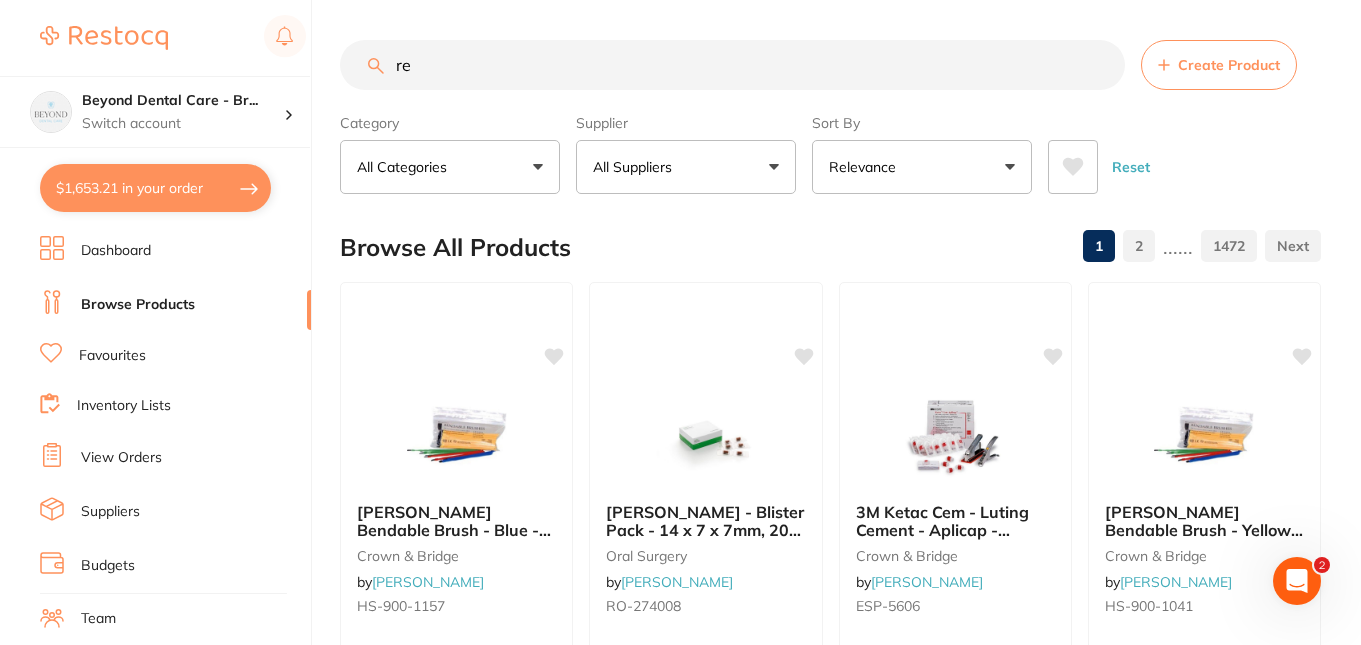 scroll, scrollTop: 0, scrollLeft: 0, axis: both 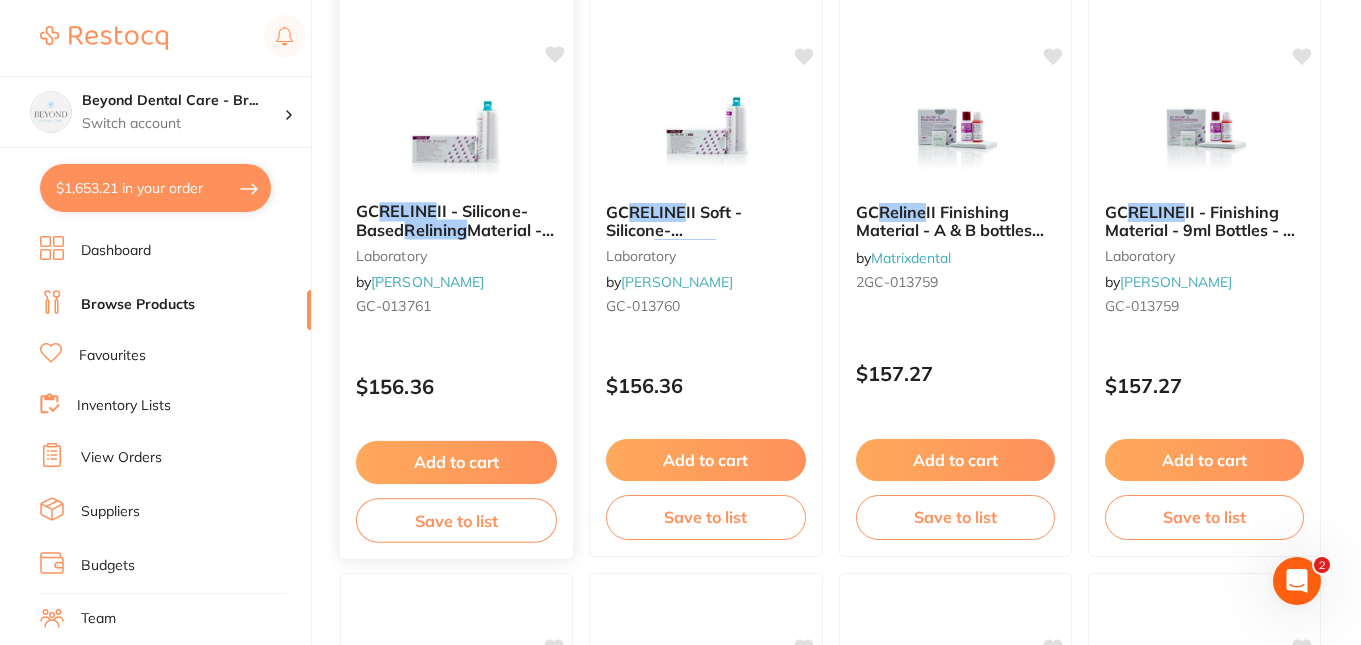 click at bounding box center [456, 135] 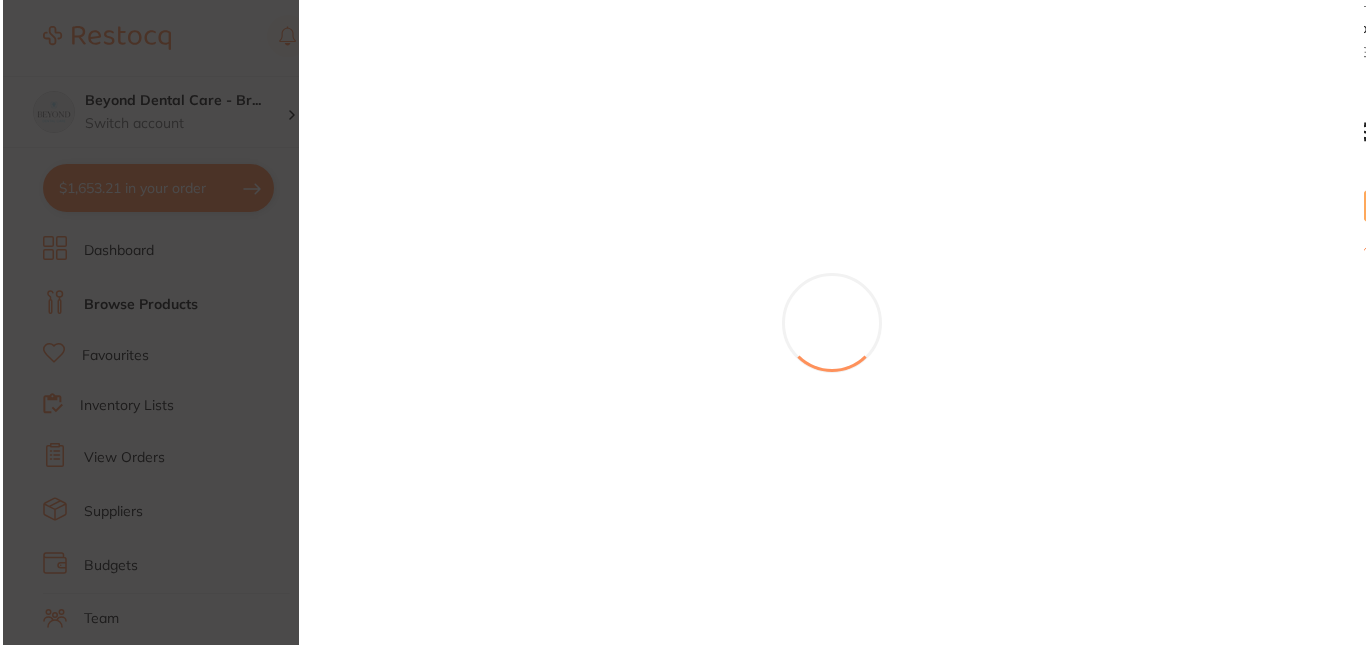 scroll, scrollTop: 0, scrollLeft: 0, axis: both 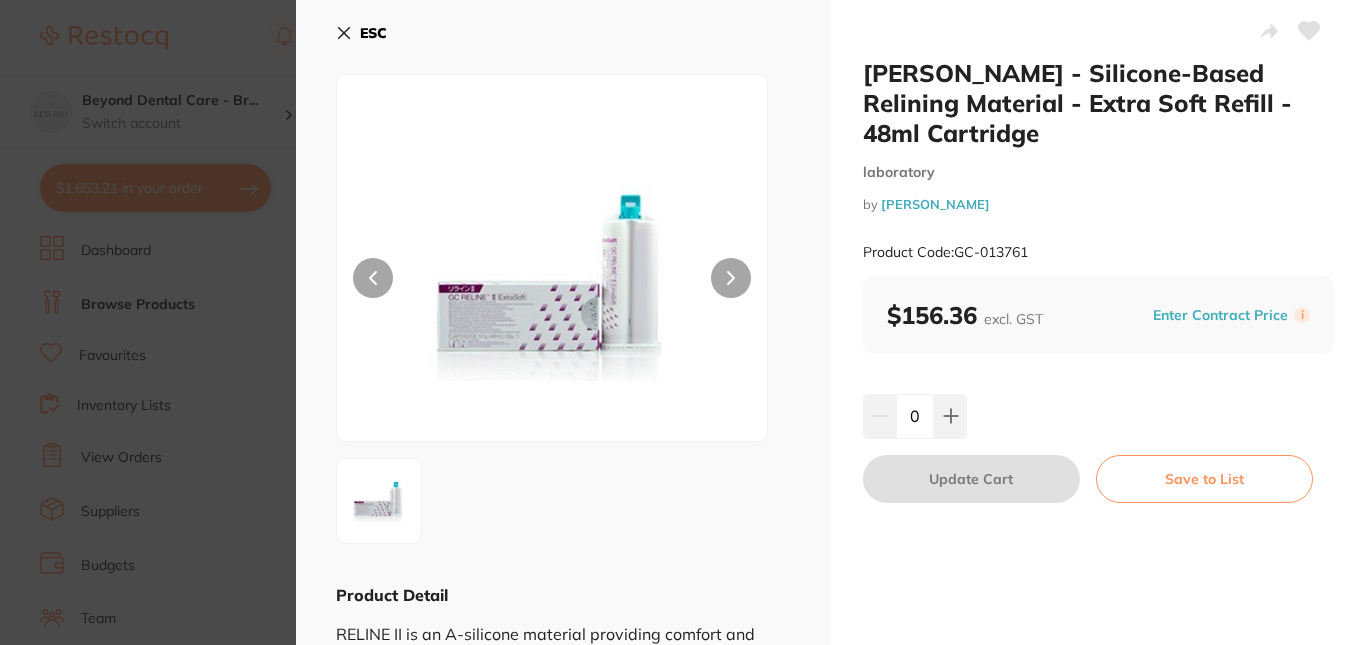 click on "[PERSON_NAME] - Silicone-Based Relining Material - Extra Soft Refill - 48ml Cartridge laboratory by   [PERSON_NAME] Product Code:  GC-013761 ESC         Product Detail
RELINE II is an A-silicone material providing comfort and long-lasting elasticity for indications of sharp or bony
alveolar ridges and undercuts. It is used to adapt dentures after extractions or implant
surgeries.Suitable for chairside and lab relining procedures.
Relining of dentures in case of thin sensitive [MEDICAL_DATA] and resorbed ridges
Relining of dentures in case of sharp and bony ridges
Relining of dentures in case of bony undercuts (with difficulties involving insertion and/or removal of the
denture)
Relining of implant-supported dentures
Resilient: acts as a cushion between the denture and the oral tissue to buffer masticatory pressure and solve
anatomical problems
Can stay in place for weeks or months
Convenient cartridge delivery
time
laboratory by       i" at bounding box center [683, 322] 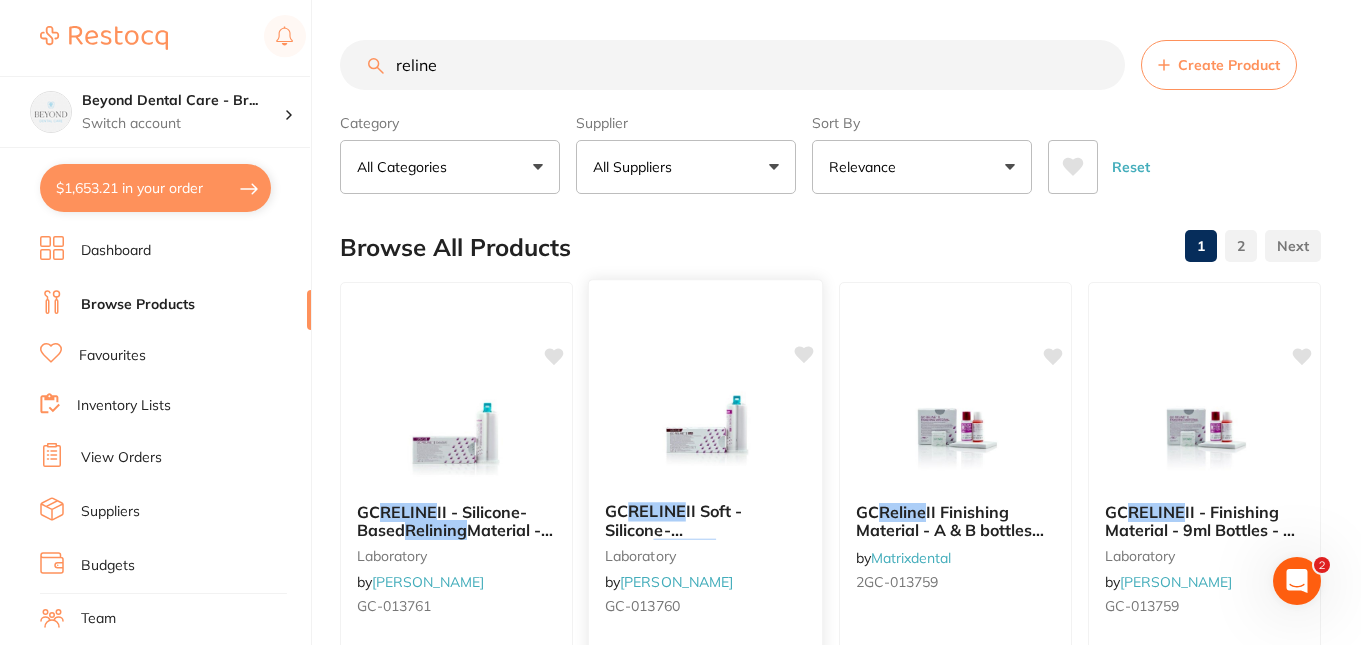 scroll, scrollTop: 300, scrollLeft: 0, axis: vertical 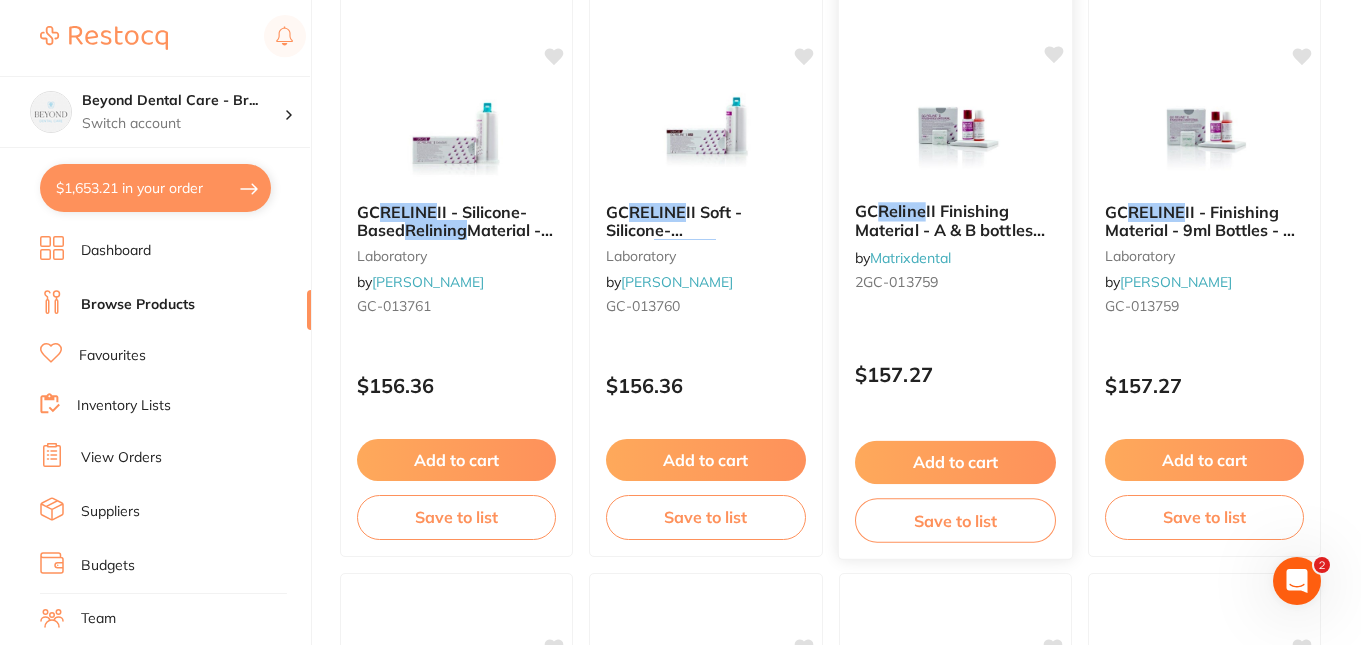 click at bounding box center (954, 135) 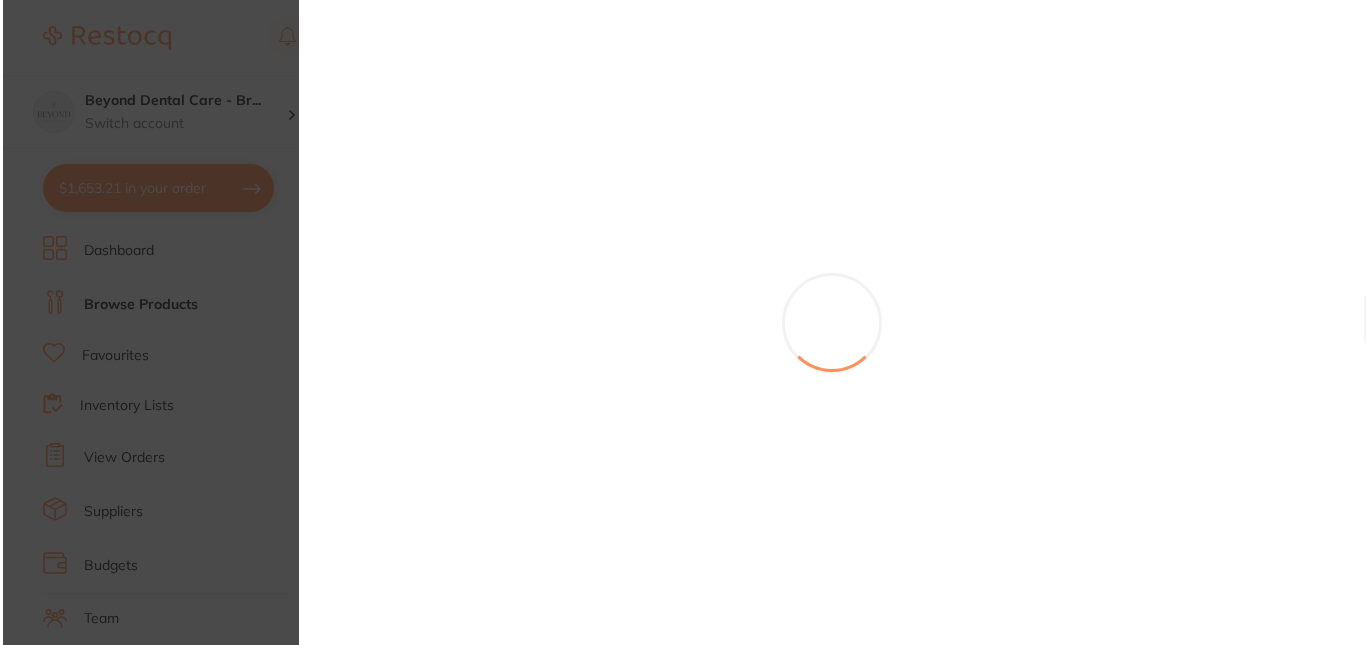 scroll, scrollTop: 0, scrollLeft: 0, axis: both 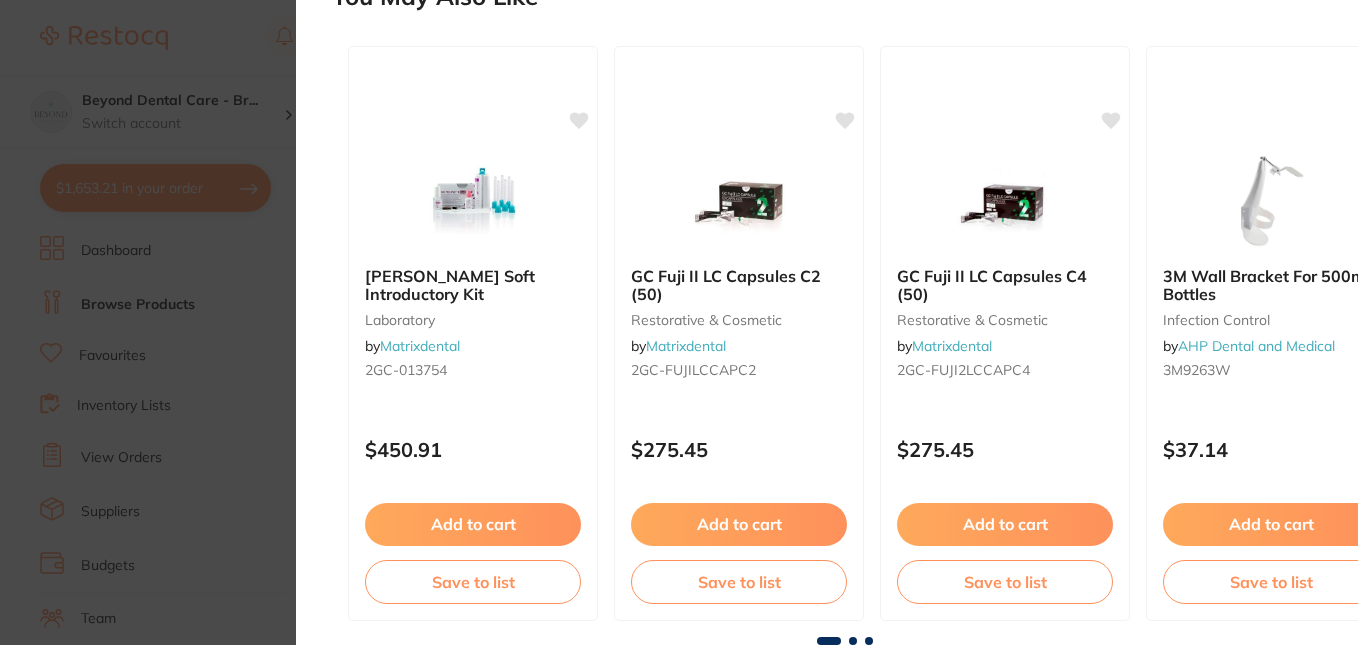 click on "[PERSON_NAME] Finishing Material - A & B bottles 9ml by   Matrixdental Product Code:  2GC-013759 ESC         Product Detail [PERSON_NAME] Finishing Material RELINE II Finishing Material can be used to further seal the margins 2GC-013759 - [PERSON_NAME] Finishing Material - A&B bottles [PERSON_NAME] Finishing Material - A & B bottles 9ml by   Matrixdental Product Code:  2GC-013759 $157.27     excl. GST Enter Contract Price i     0         Update Cart Save to List You May Also Like [PERSON_NAME] Soft Introductory Kit   laboratory by  Matrixdental 2GC-013754 $450.91 Add to cart Save to list GC Fuji II LC Capsules C2 (50)   restorative & cosmetic by  Matrixdental 2GC-FUJILCCAPC2 $275.45 Add to cart Save to list GC Fuji II LC Capsules C4 (50)   restorative & cosmetic by  Matrixdental 2GC-FUJI2LCCAPC4 $275.45 Add to cart Save to list 3M Wall Bracket For 500ml Bottles   infection control by  AHP Dental and Medical 3M9263W $37.14 Add to cart Save to list GC EPITEX - Finishing & Polishing Strips - Medium - Green - 10m" at bounding box center (683, 322) 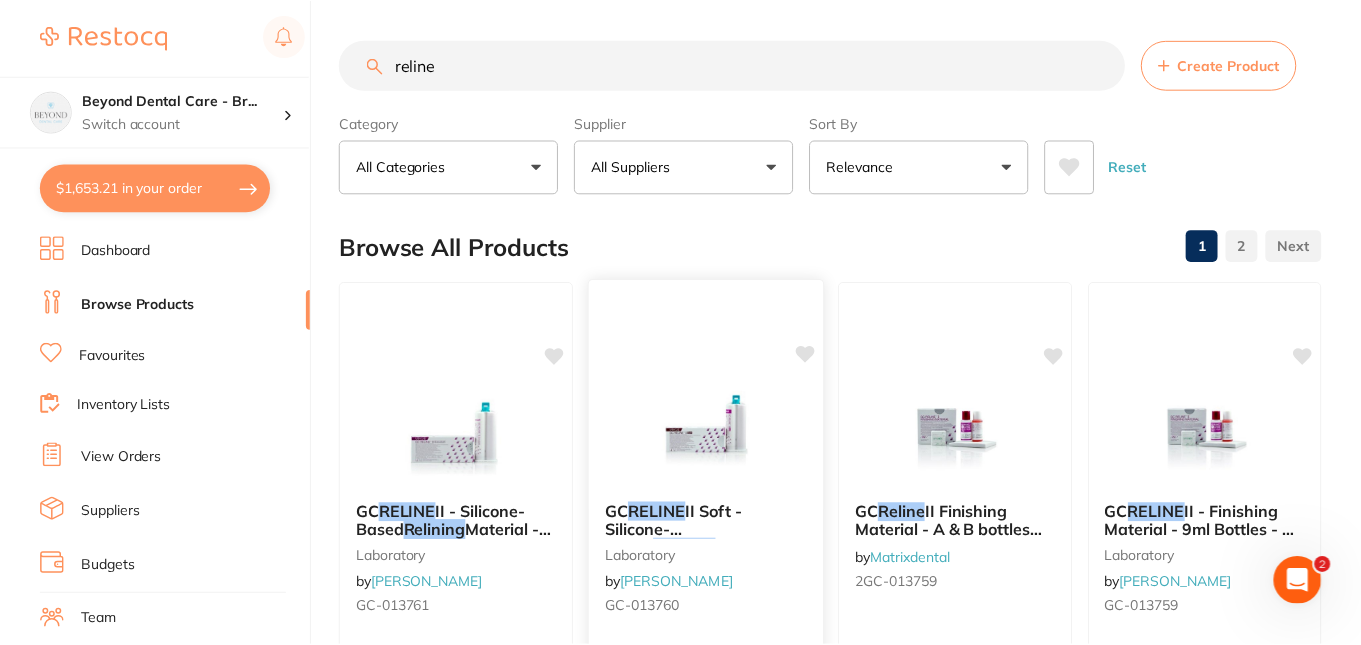 scroll, scrollTop: 300, scrollLeft: 0, axis: vertical 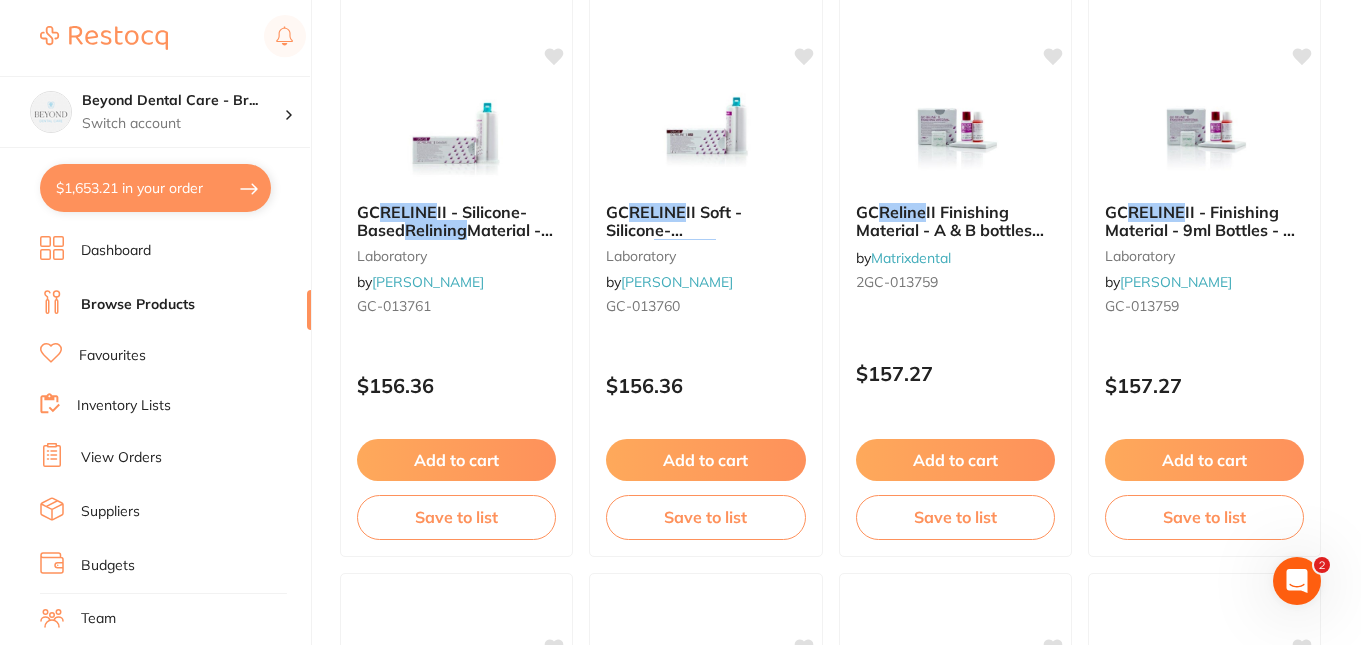 click at bounding box center (1204, 137) 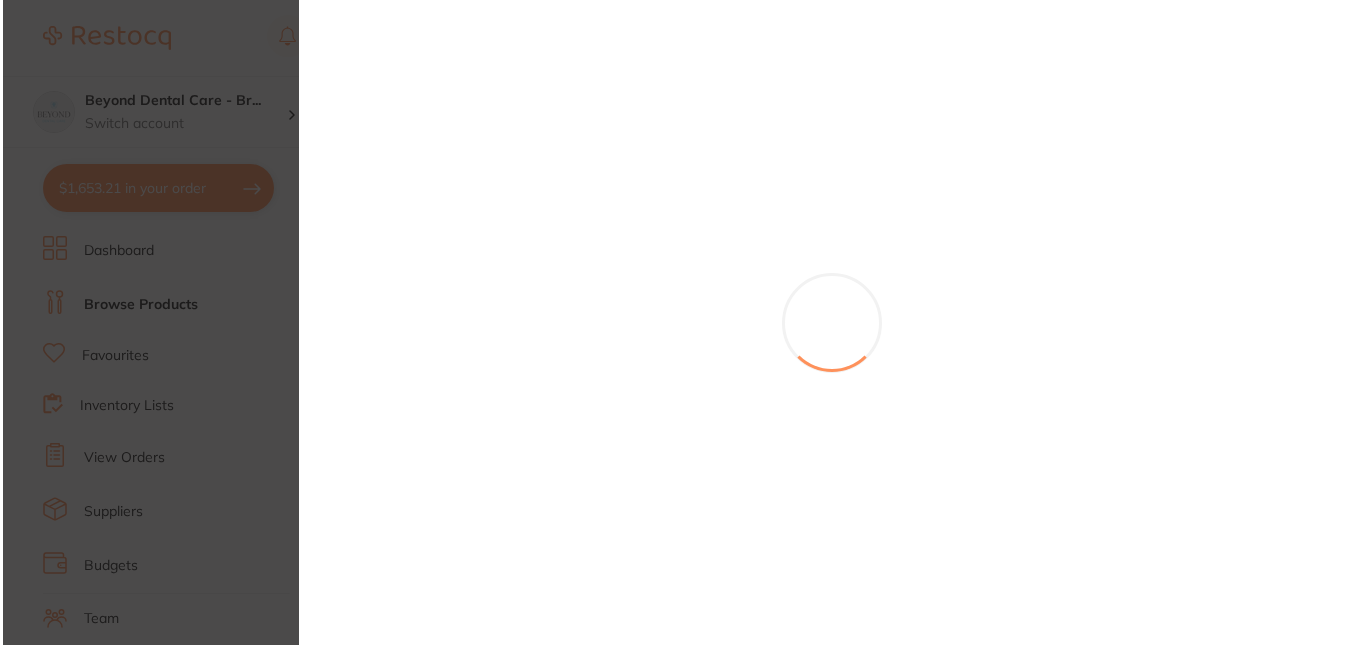 scroll, scrollTop: 0, scrollLeft: 0, axis: both 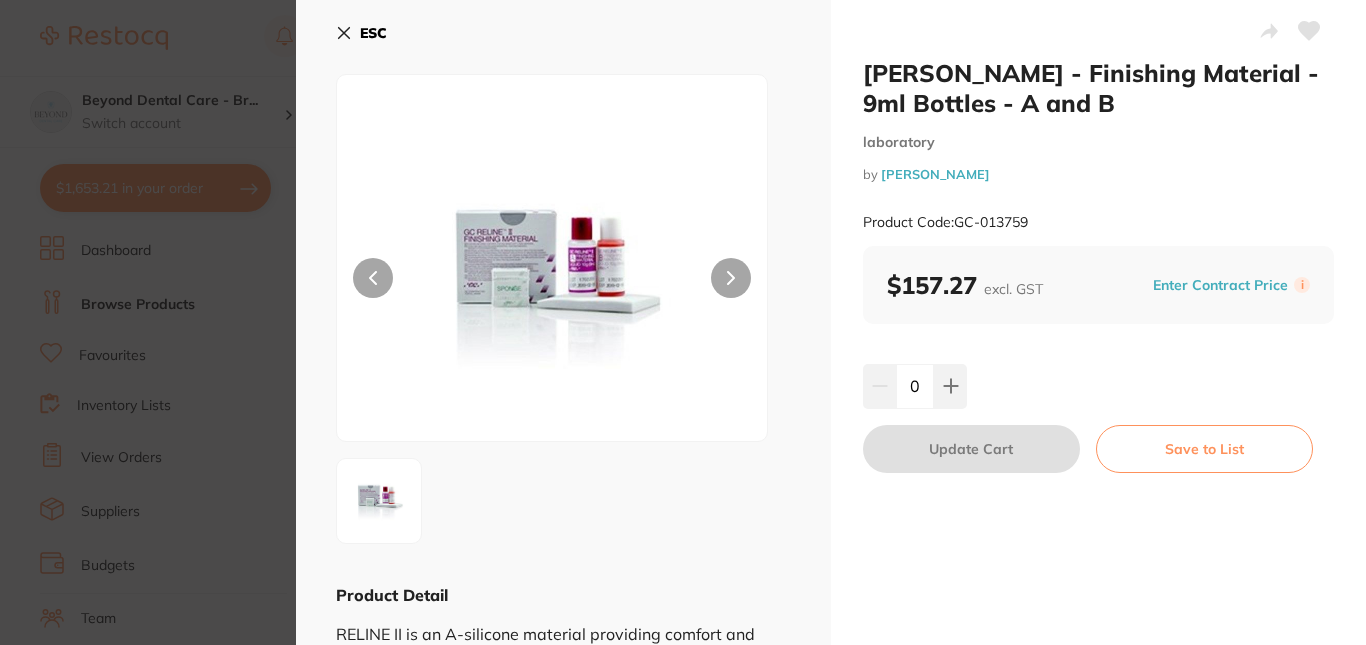 click at bounding box center (373, 278) 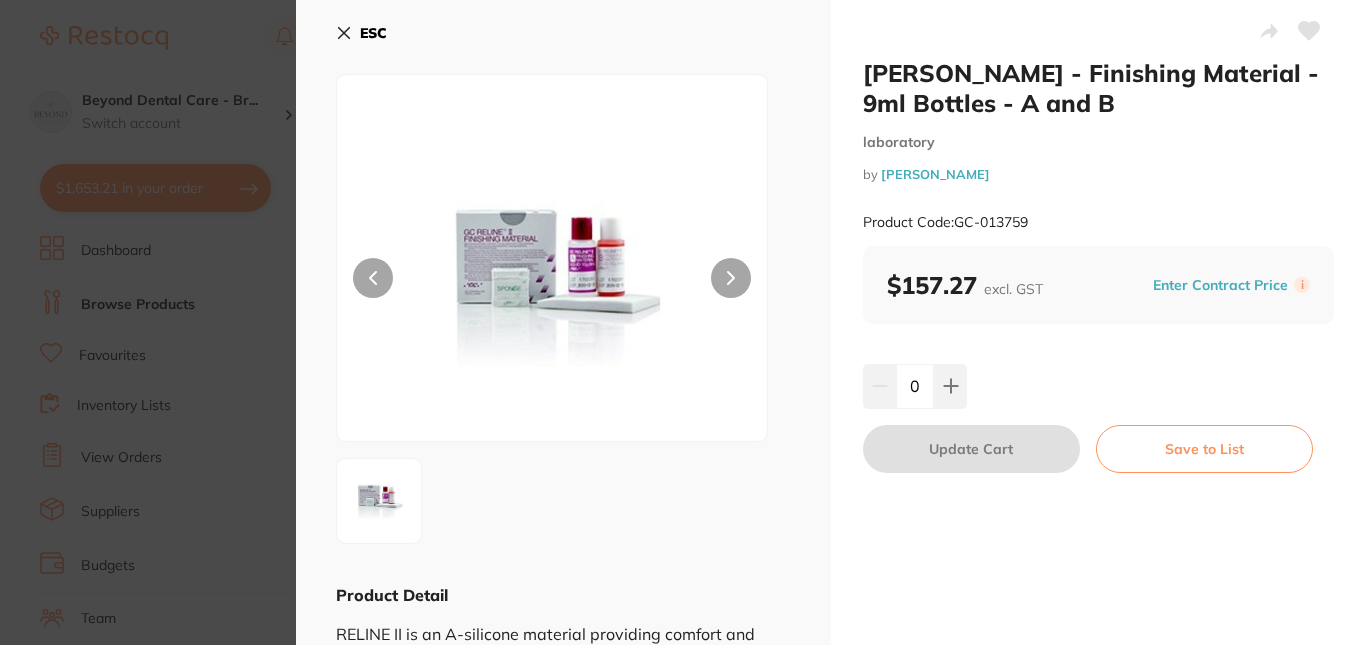 scroll, scrollTop: 0, scrollLeft: 0, axis: both 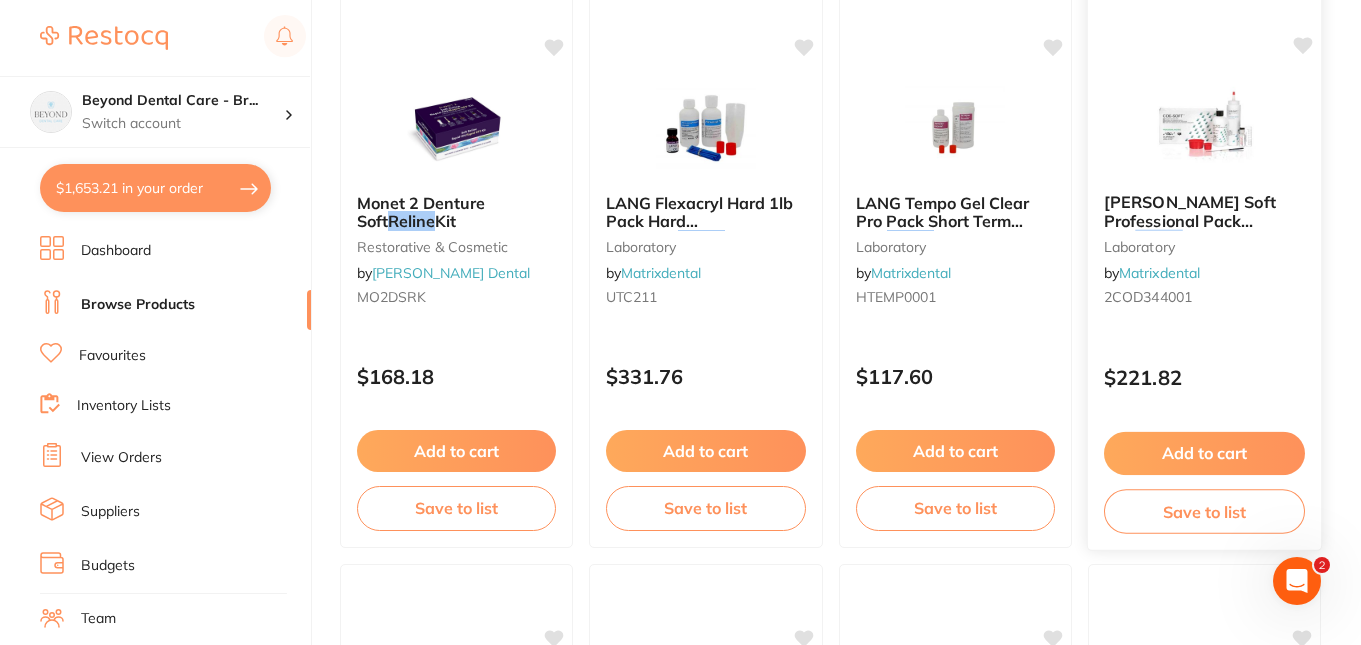 click on "[PERSON_NAME] Soft Professional Pack Soft  Reline  Material (170g powder/177ml liquid)   laboratory by  Matrixdental 2COD344001" at bounding box center [1205, 253] 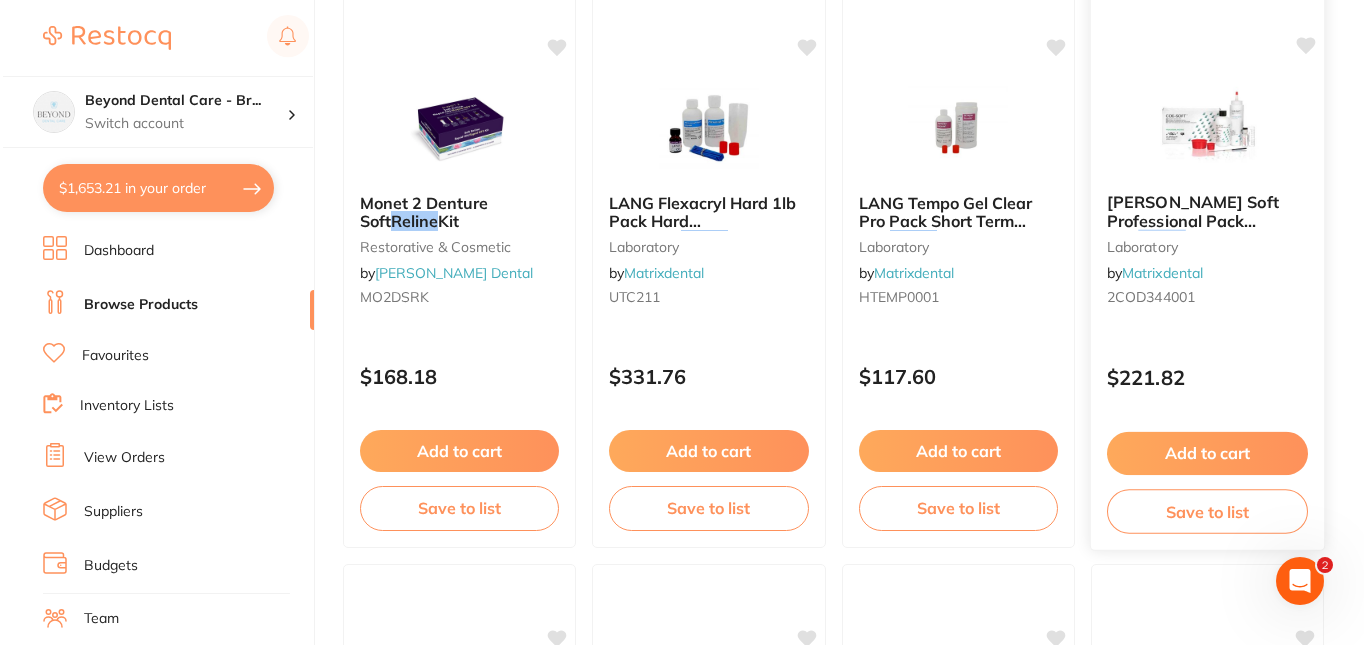 scroll, scrollTop: 0, scrollLeft: 0, axis: both 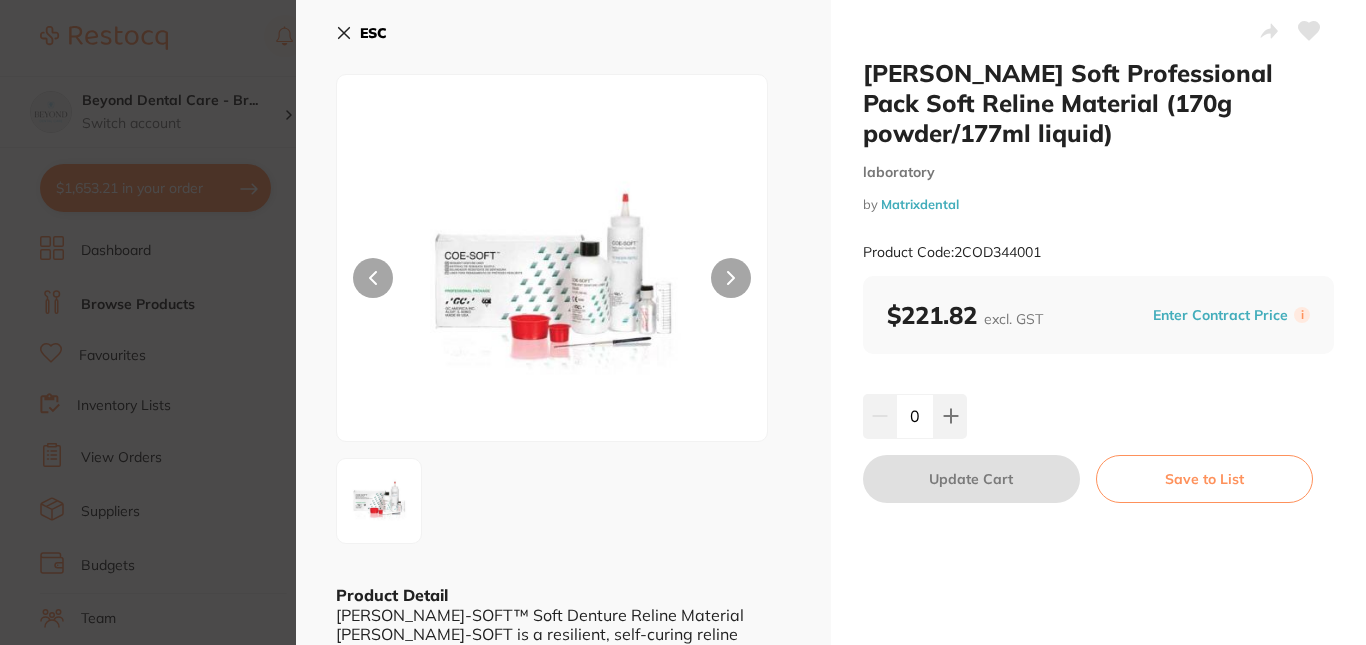 click 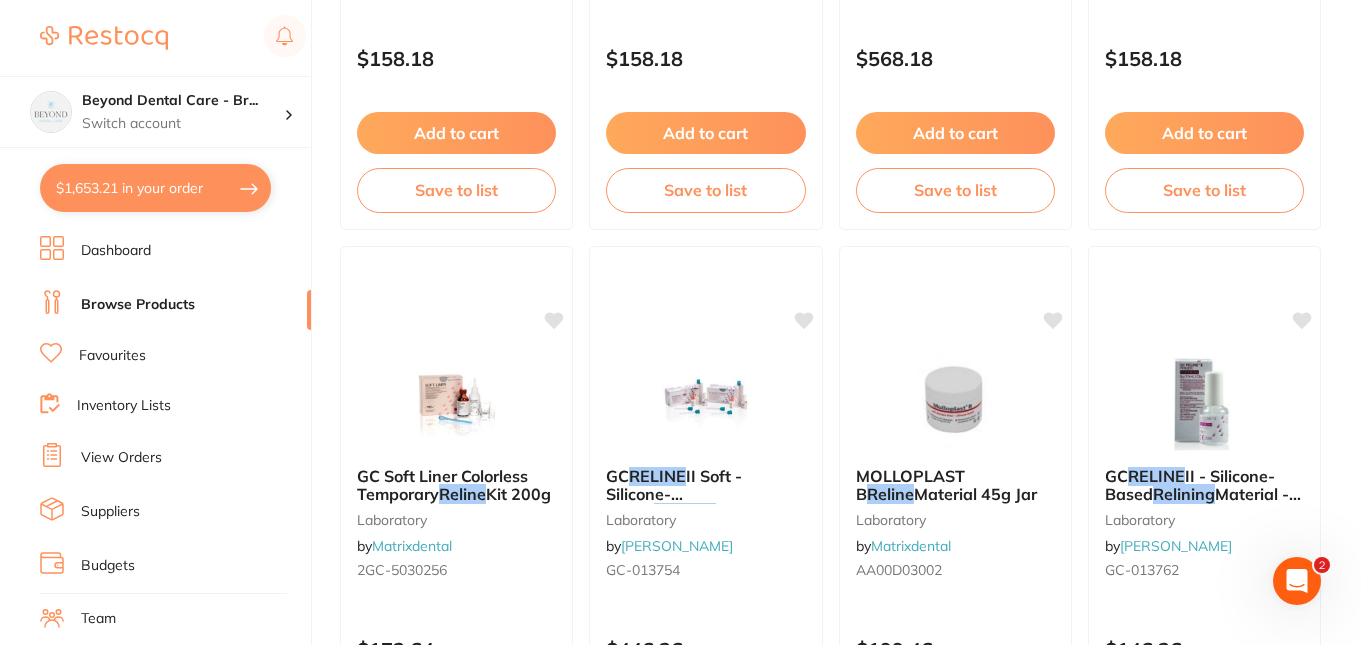 scroll, scrollTop: 2700, scrollLeft: 0, axis: vertical 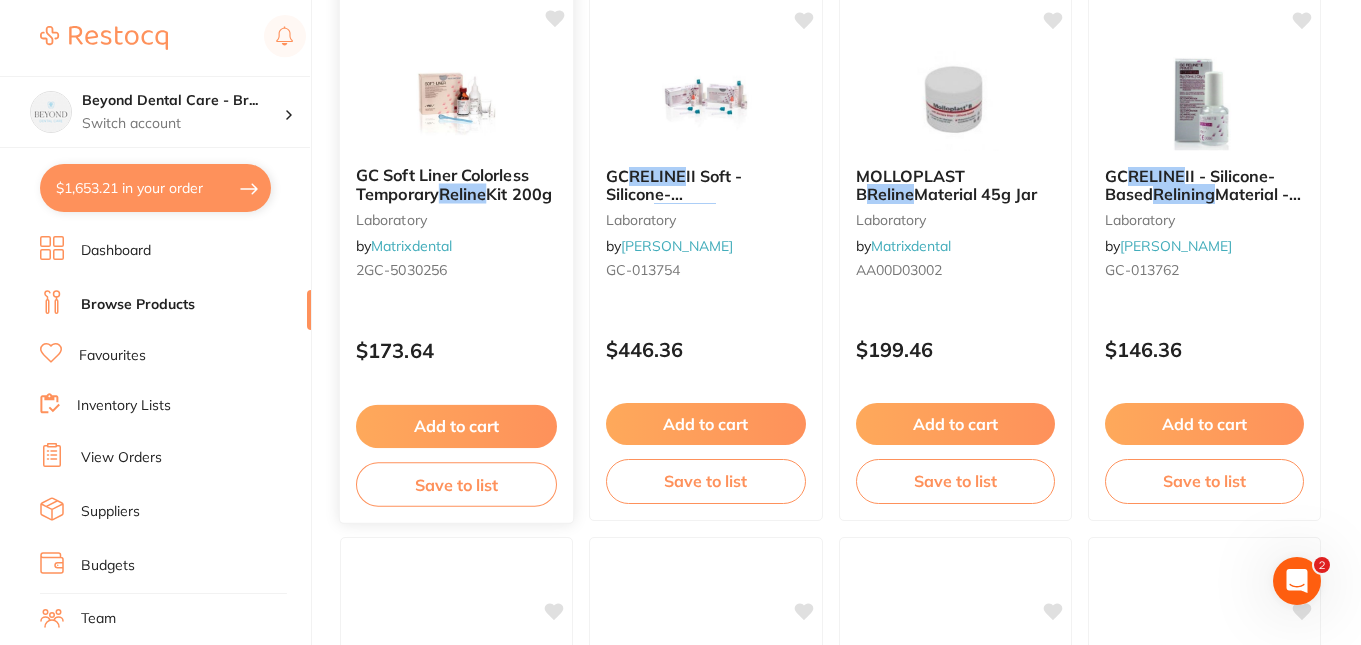 click at bounding box center [456, 99] 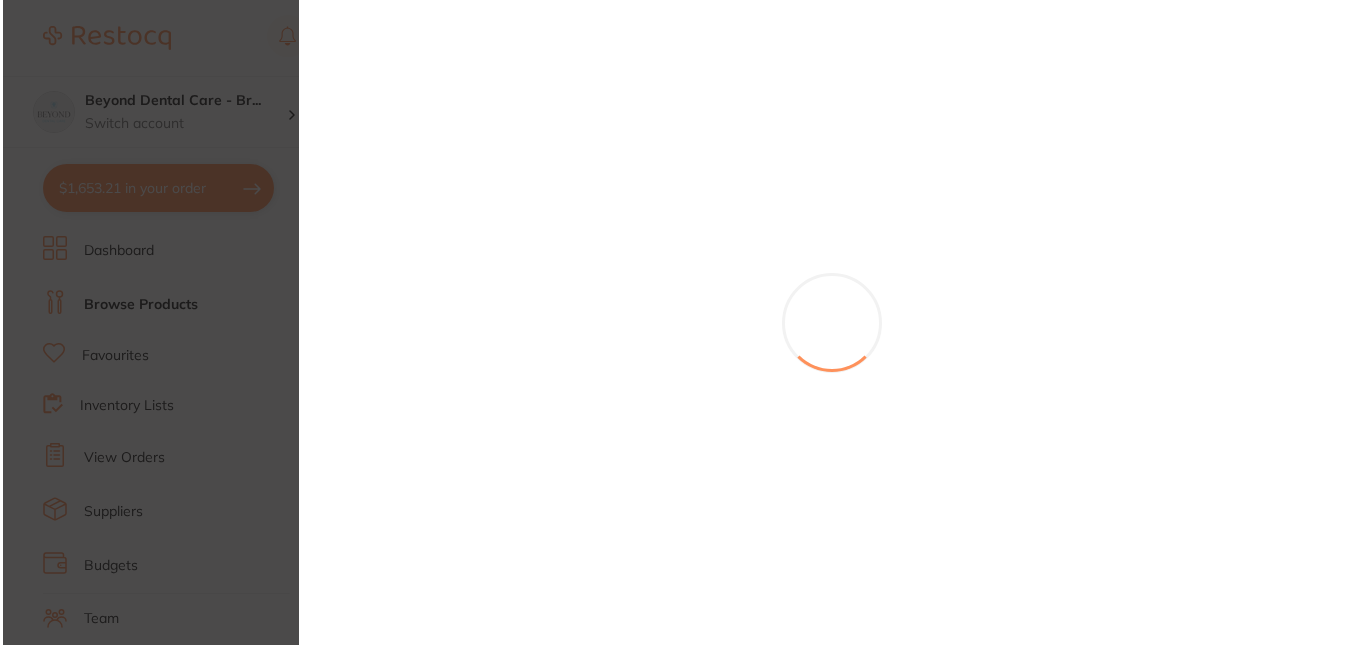 scroll, scrollTop: 0, scrollLeft: 0, axis: both 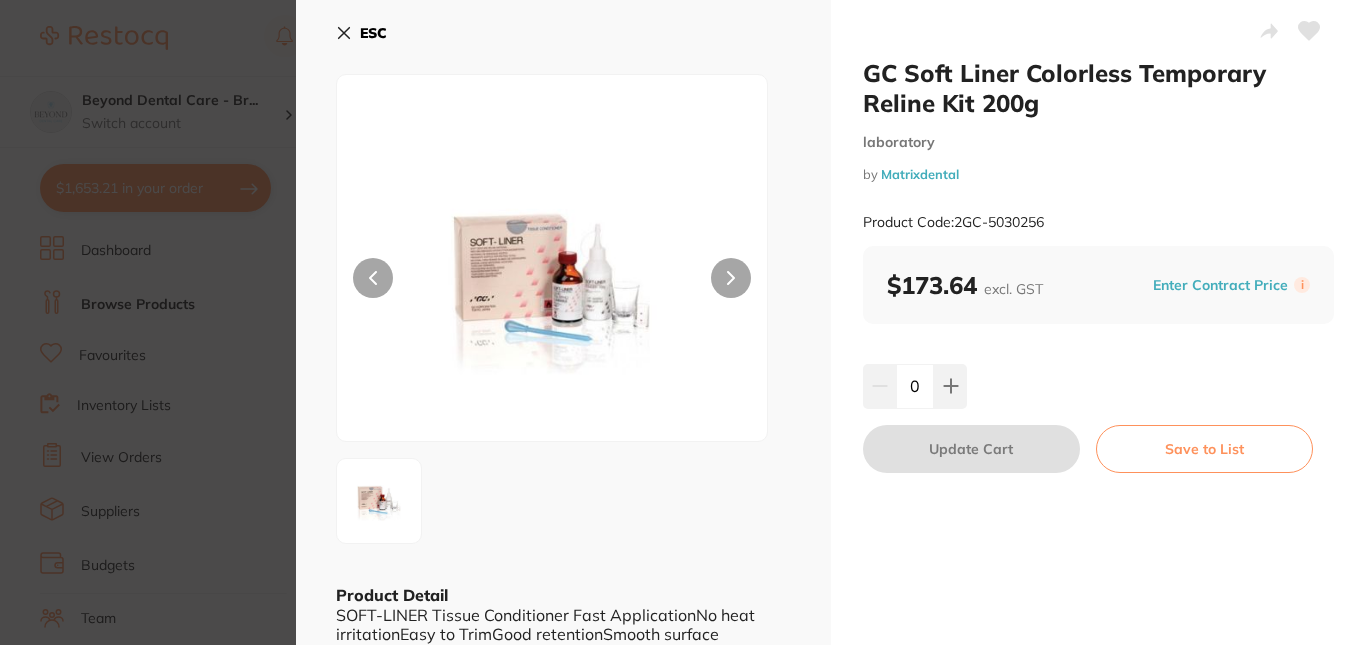 click 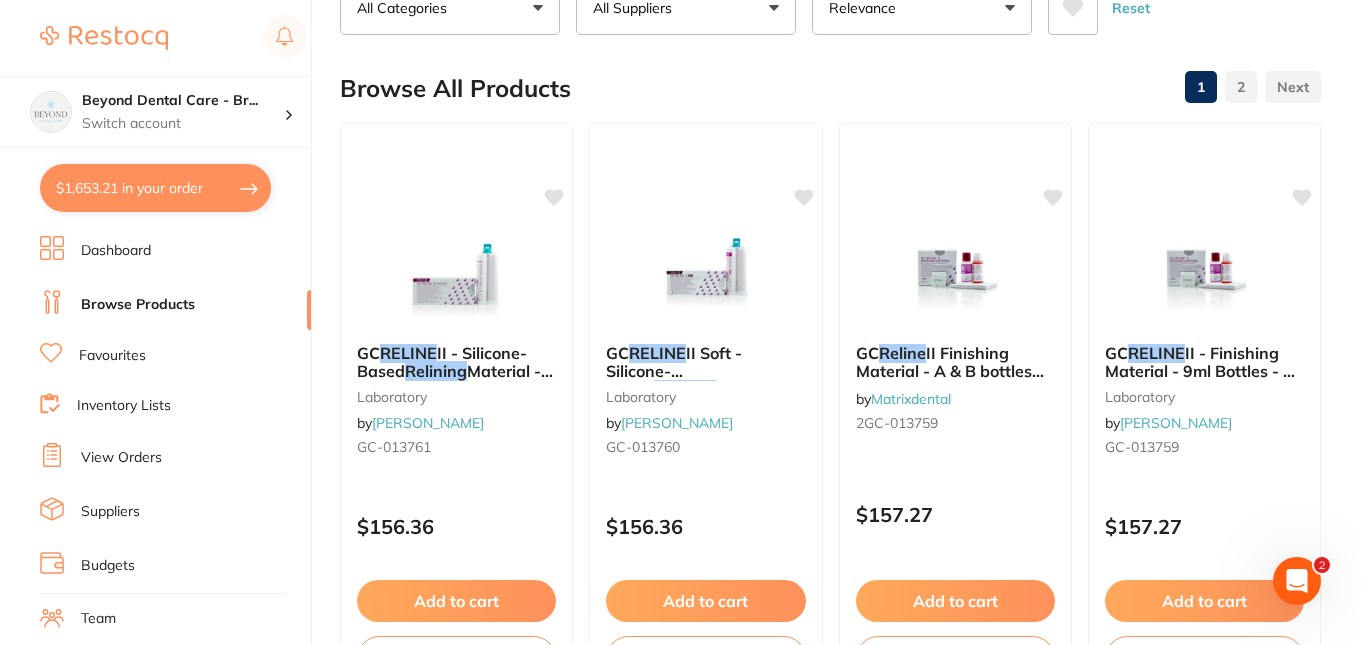 scroll, scrollTop: 0, scrollLeft: 0, axis: both 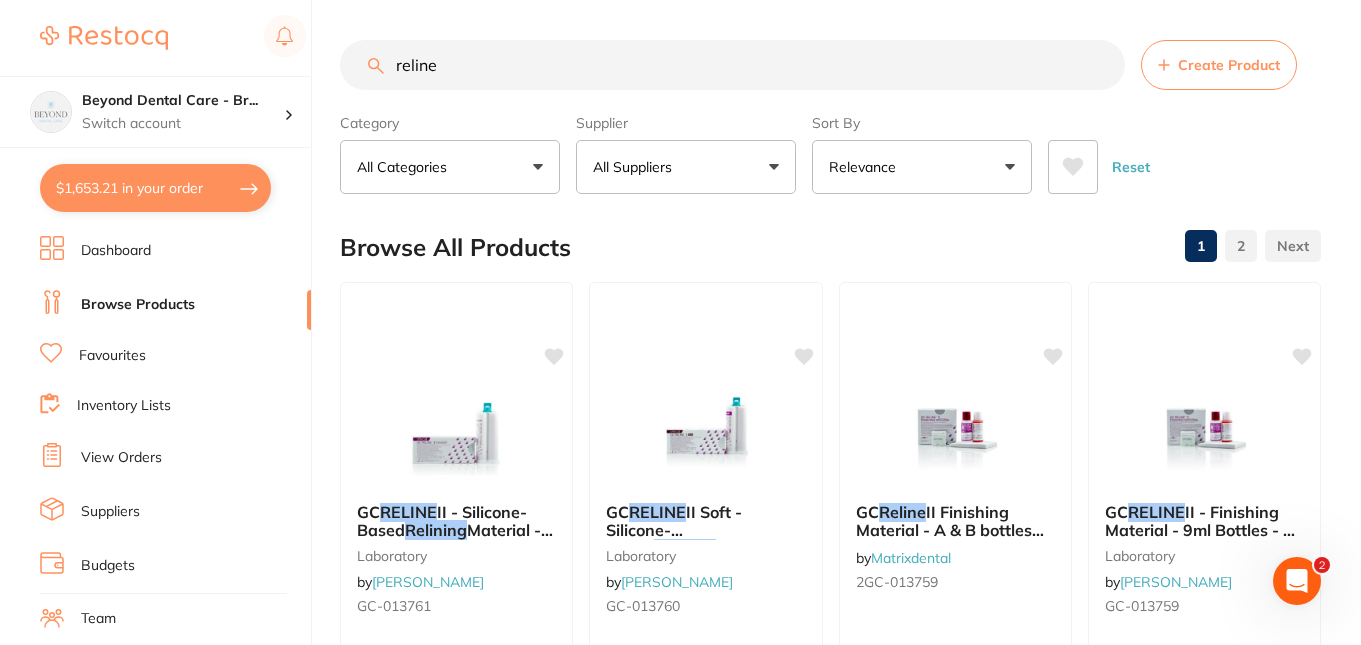 click on "reline" at bounding box center (732, 65) 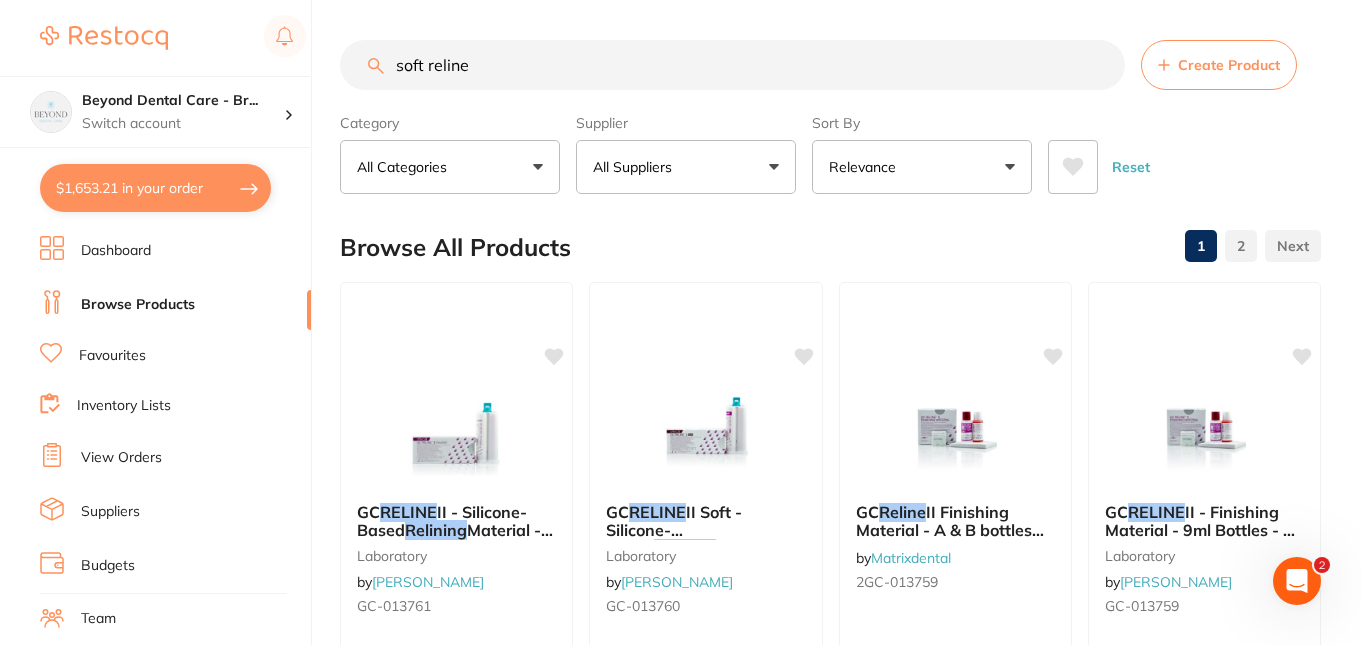 type on "soft reline" 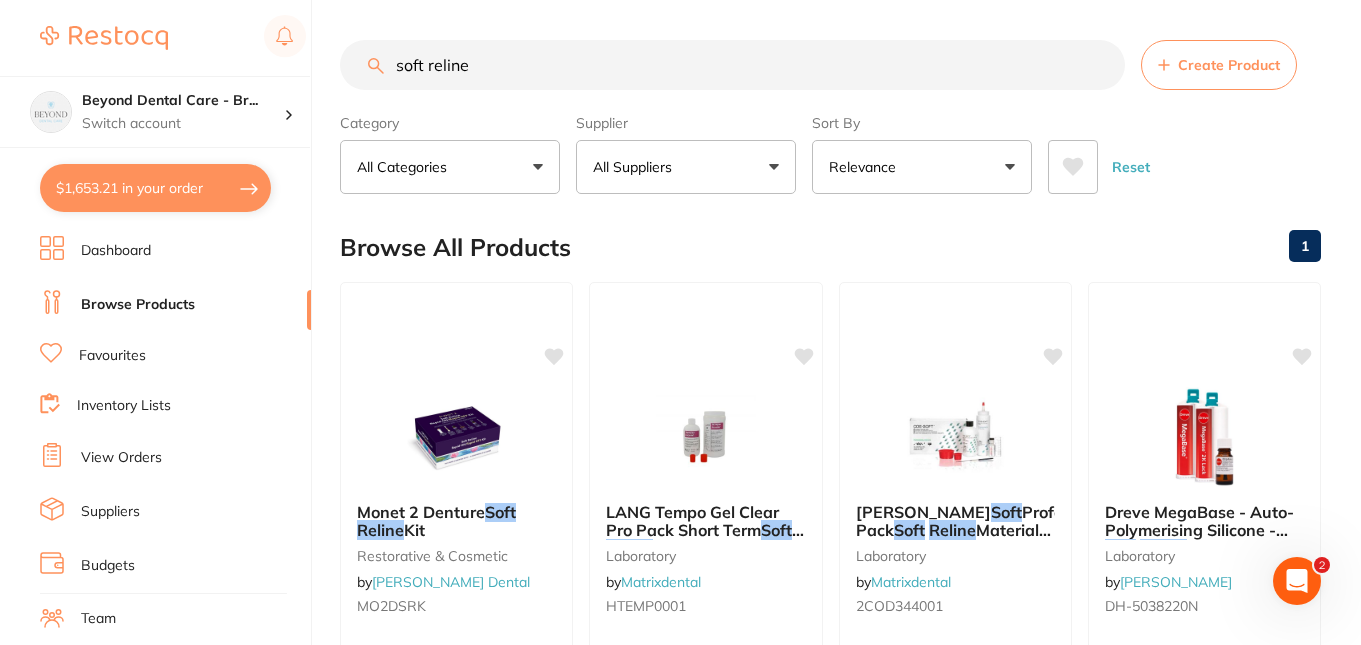 scroll, scrollTop: 0, scrollLeft: 0, axis: both 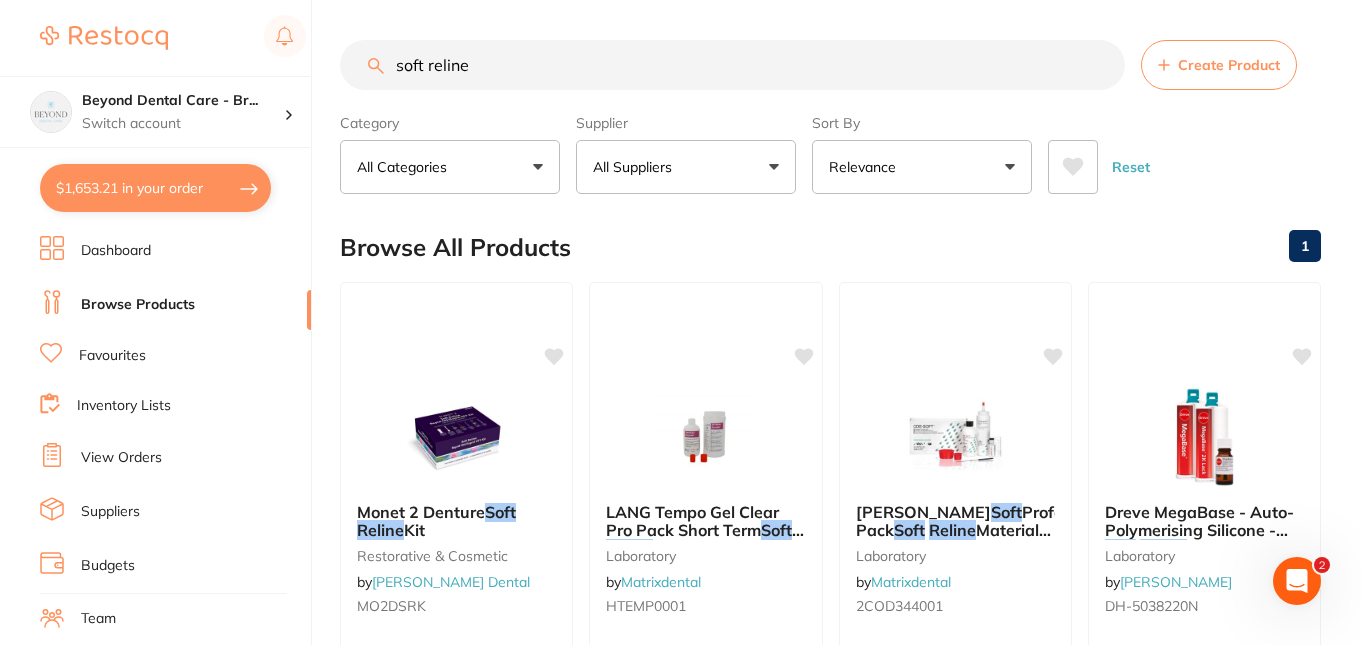 click on "Browse All Products 1" at bounding box center (830, 247) 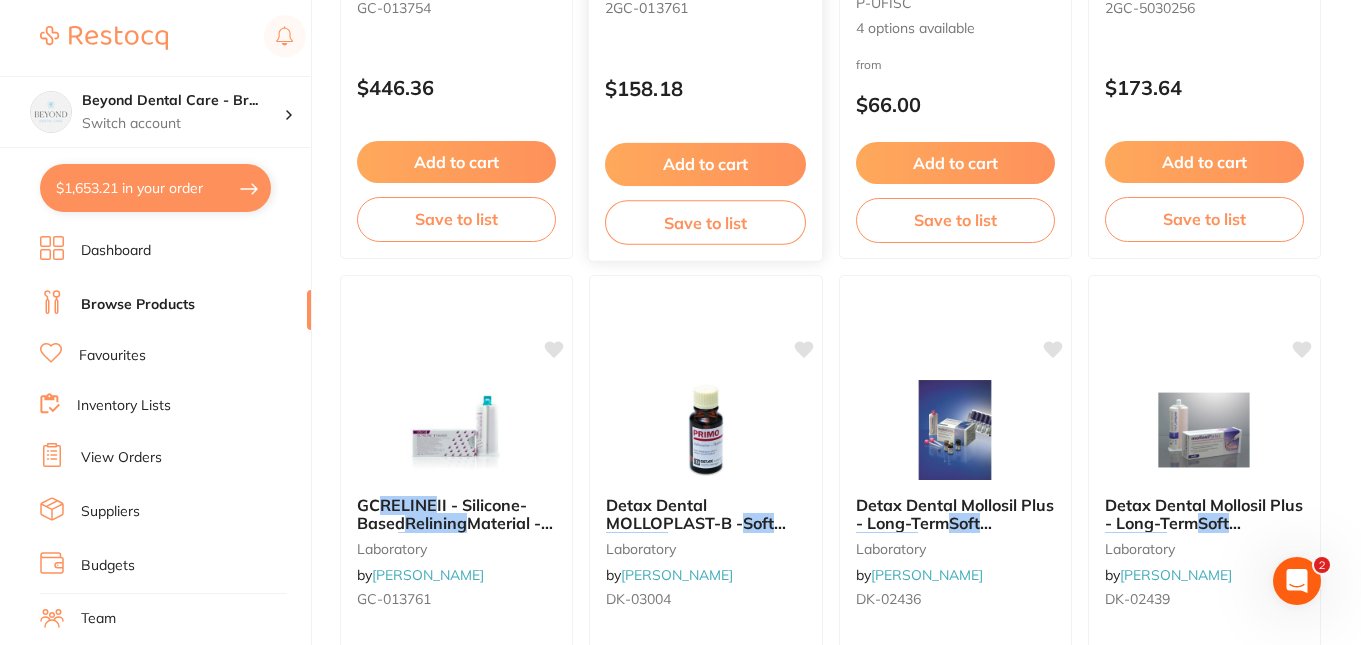 scroll, scrollTop: 1180, scrollLeft: 0, axis: vertical 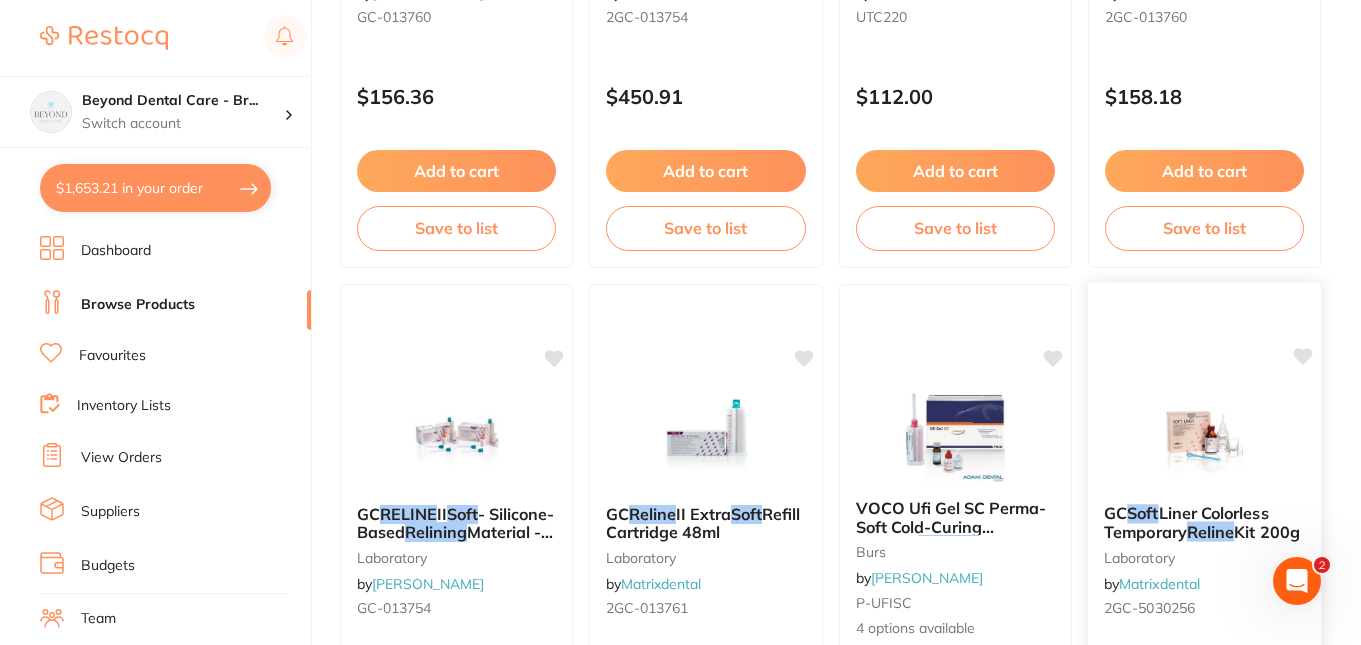 click on "GC  Soft  Liner Colorless Temporary  Reline  Kit 200g   laboratory by  Matrixdental 2GC-5030256 $173.64 Add to cart Save to list" at bounding box center (1205, 571) 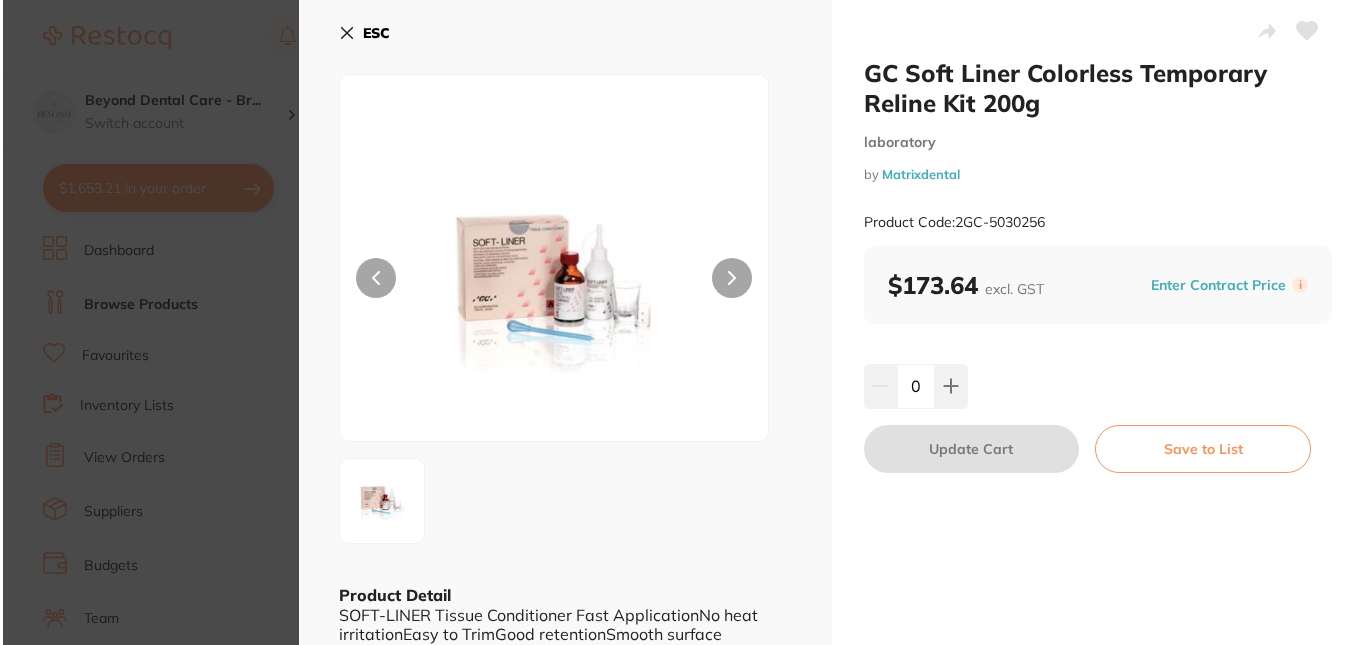 scroll, scrollTop: 0, scrollLeft: 0, axis: both 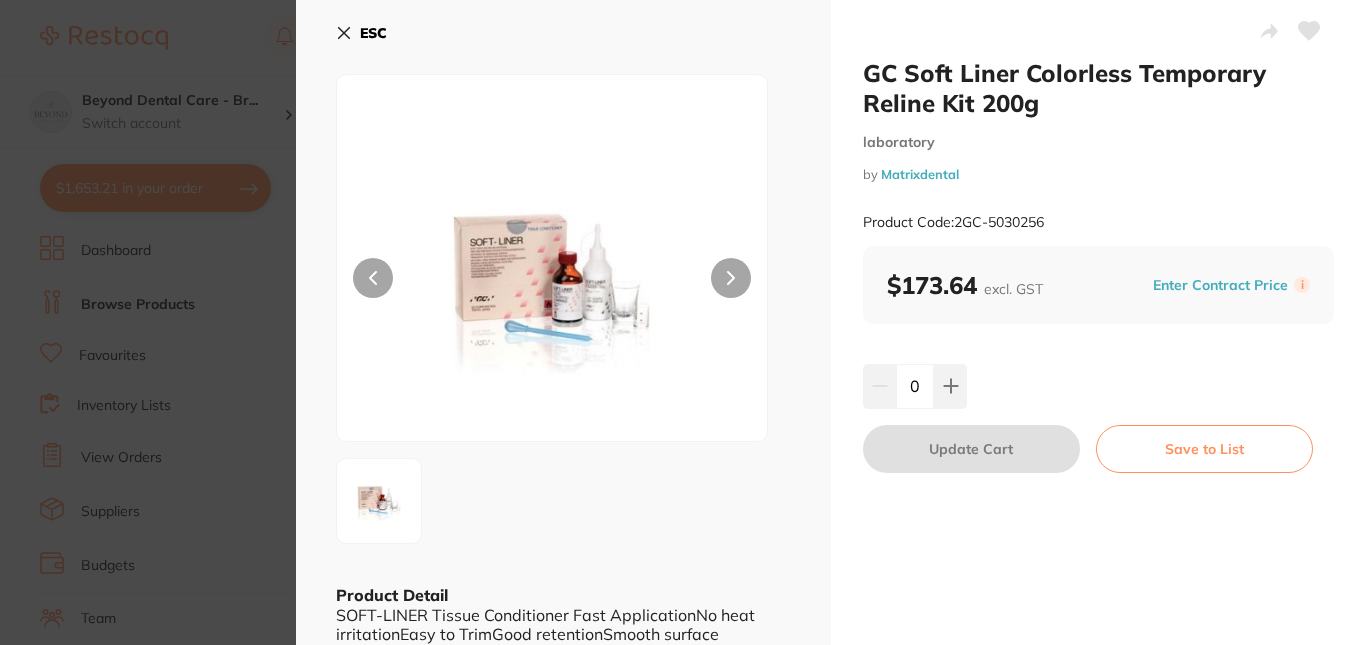 click on "GC Soft Liner Colorless Temporary Reline Kit 200g laboratory by   Matrixdental Product Code:  2GC-5030256 ESC         Product Detail SOFT-LINER Tissue Conditioner Fast ApplicationNo heat irritationEasy to TrimGood retentionSmooth surface minimises unwanted food debris retentionSimple to remove from the denture at the end of the treatment 2G5030256 GC Soft Liner Temporary Reline kit GC Soft Liner Colorless Temporary Reline Kit 200g laboratory by   Matrixdental Product Code:  2GC-5030256 $173.64     excl. GST Enter Contract Price i     0         Update Cart Save to List You May Also Like GC SOFT LINER Liquid 97ml Tissue Conditioner   laboratory by  Matrixdental 2GC-SOFTLIQ $65.91 Add to cart Save to list Dreve MegaBase - Auto-Polymerising Silicone - Soft Reline - Starter Kit   laboratory by  [PERSON_NAME] [PERSON_NAME]-5038220N $568.18 Add to cart Save to list ZHERMACK Elite Soft Chairside Liner Refill   laboratory by  Matrixdental O90250 $120.30 Add to cart Save to list Impregum Soft - Tray Intro Kit   impression" at bounding box center [683, 322] 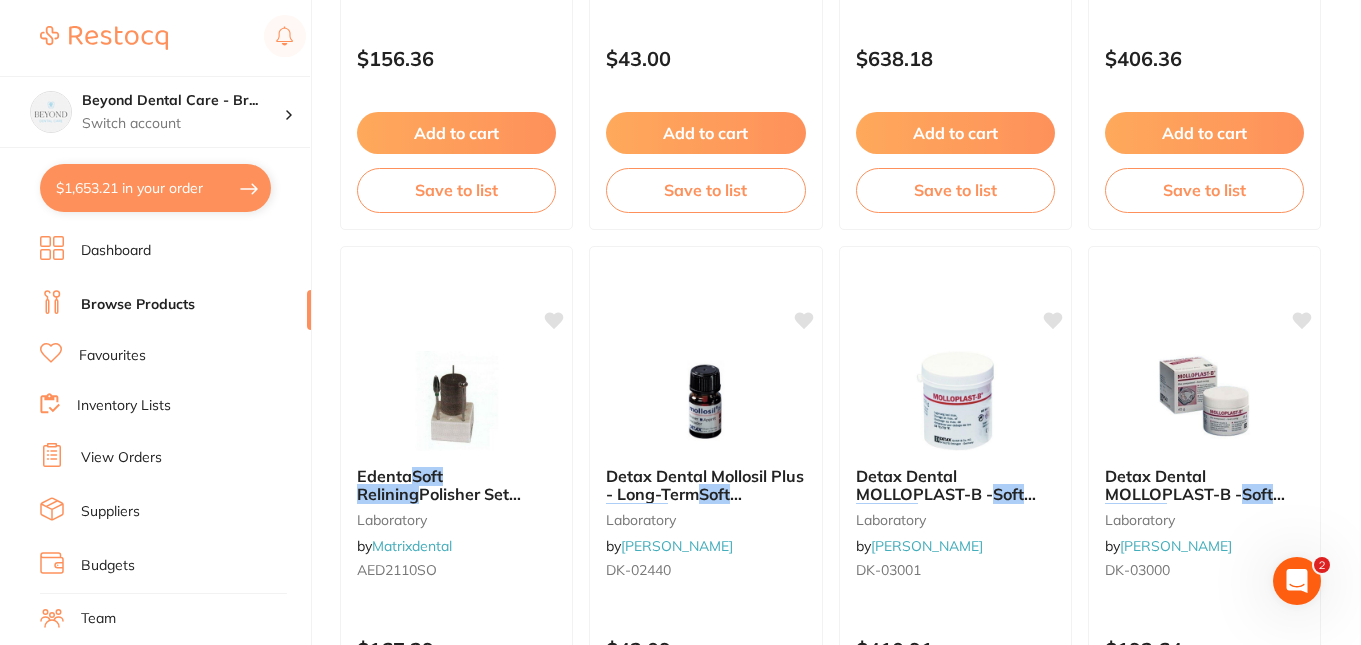 scroll, scrollTop: 2680, scrollLeft: 0, axis: vertical 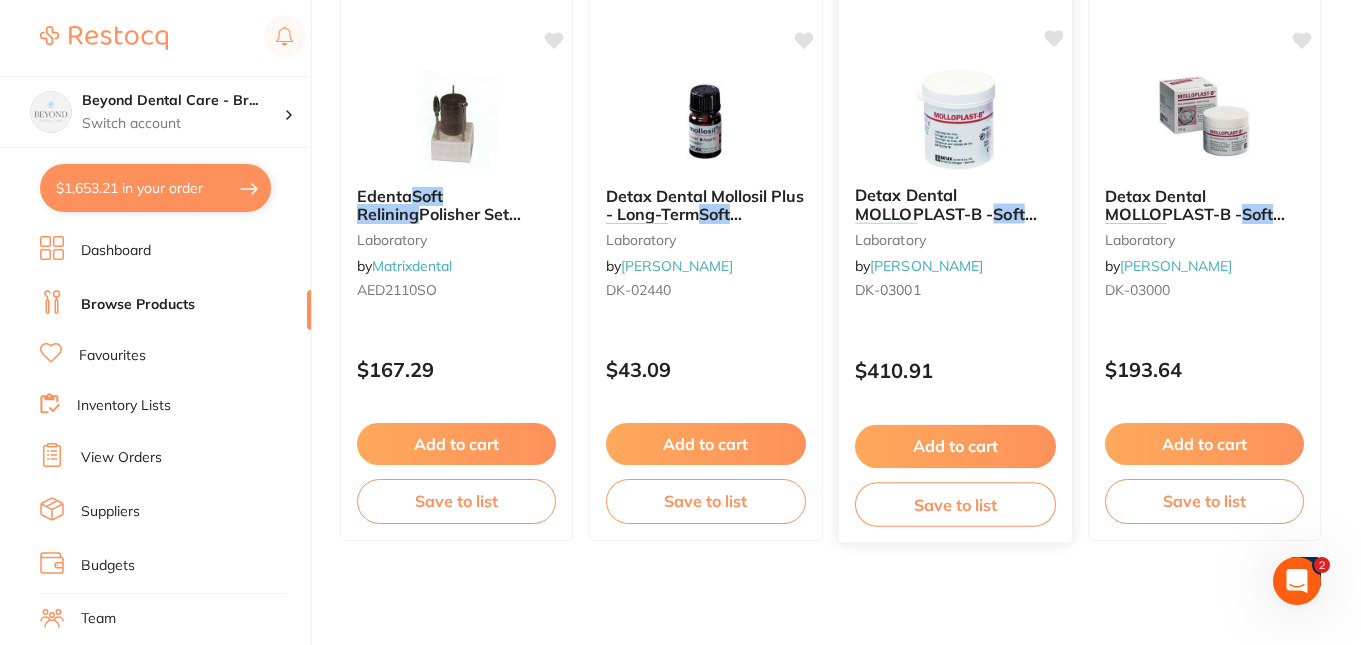 click on "Detax Dental MOLLOPLAST-B -  Soft   Relining  Material - 170g Jar   laboratory by  [PERSON_NAME] [PERSON_NAME]-03001" at bounding box center (955, 246) 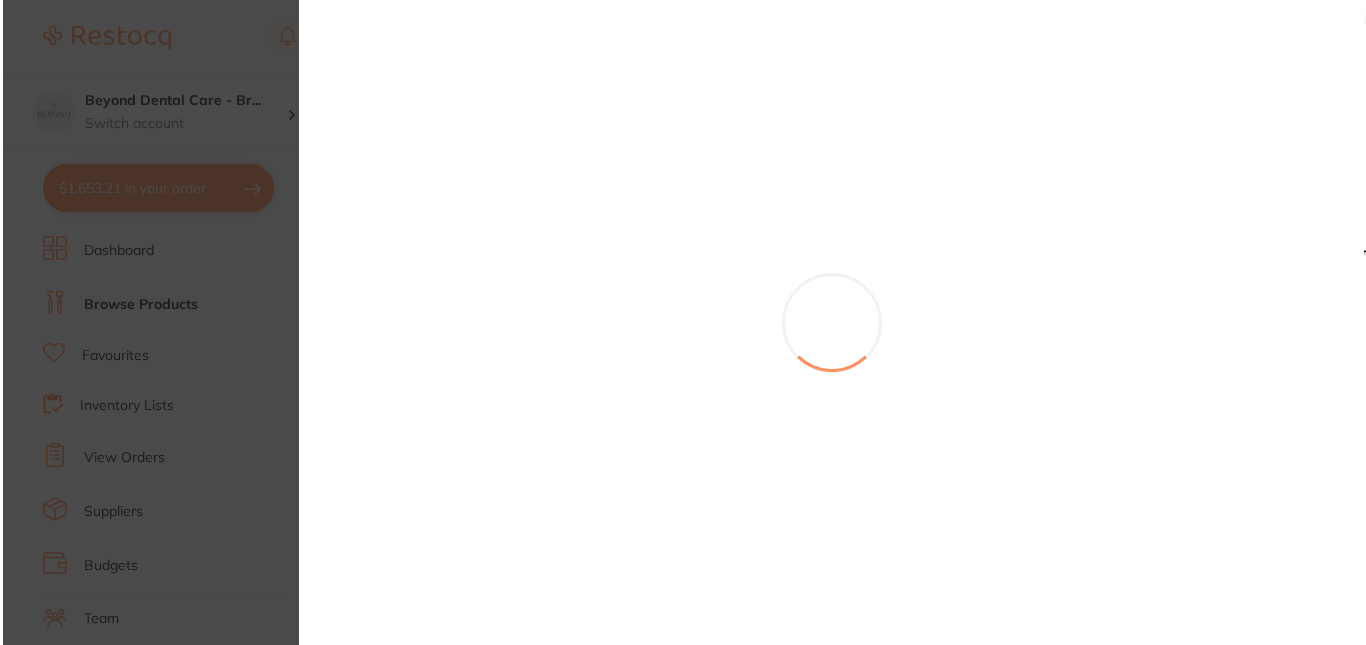 scroll, scrollTop: 0, scrollLeft: 0, axis: both 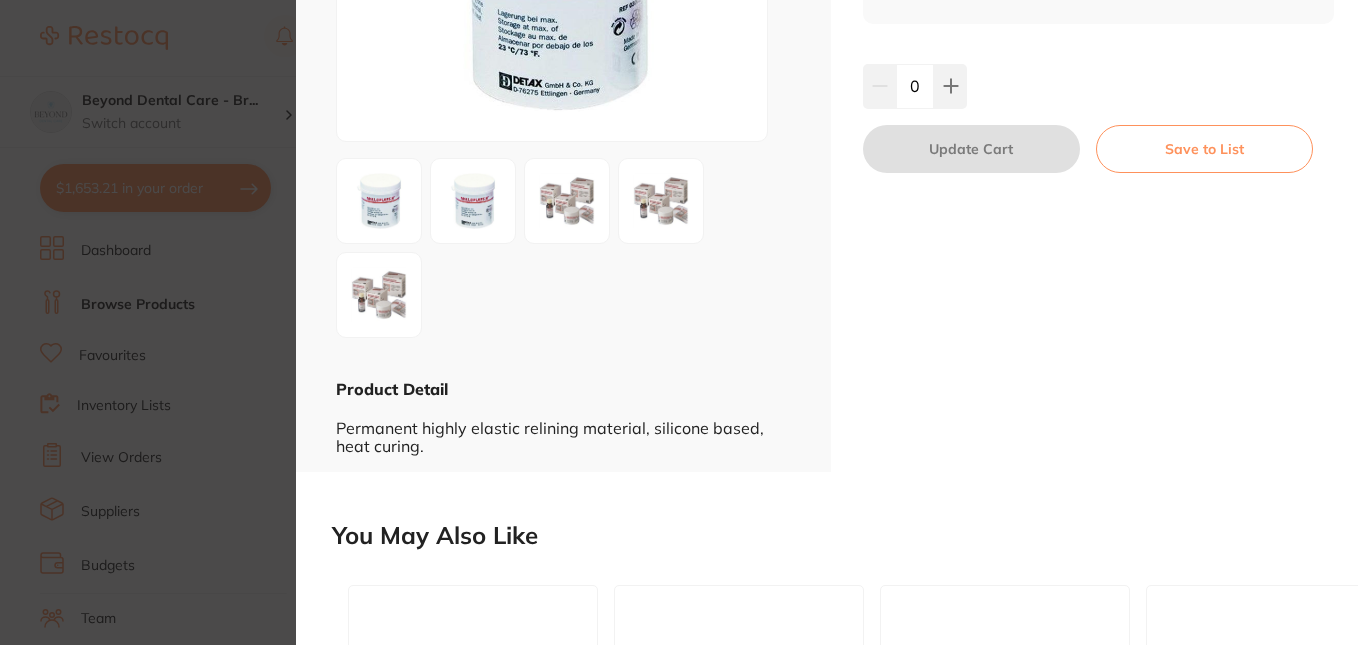 click at bounding box center (567, 201) 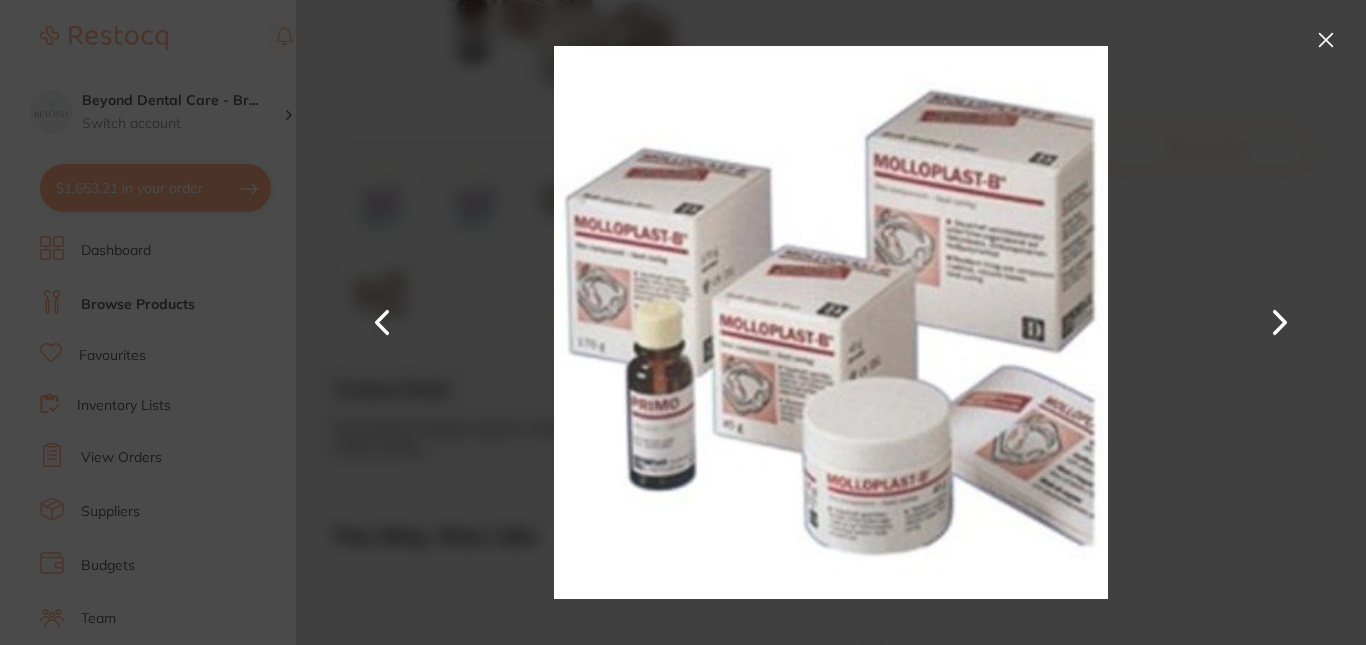 scroll, scrollTop: 0, scrollLeft: 0, axis: both 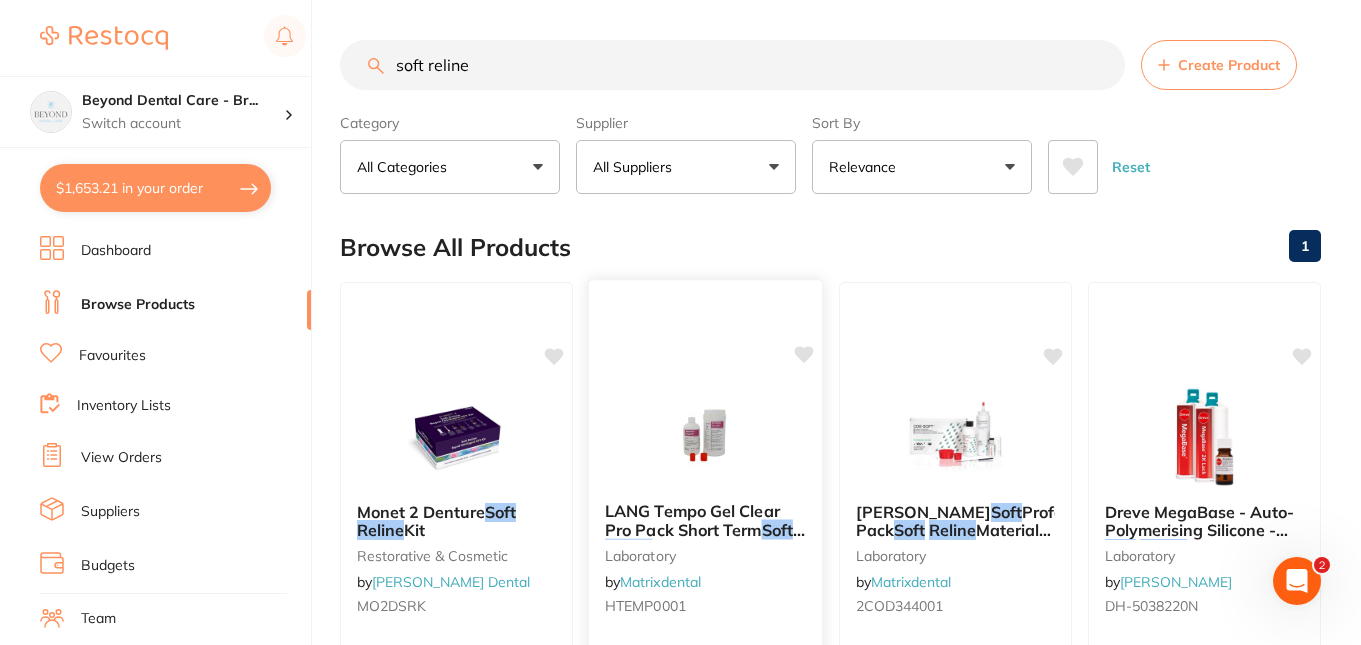 click at bounding box center (705, 435) 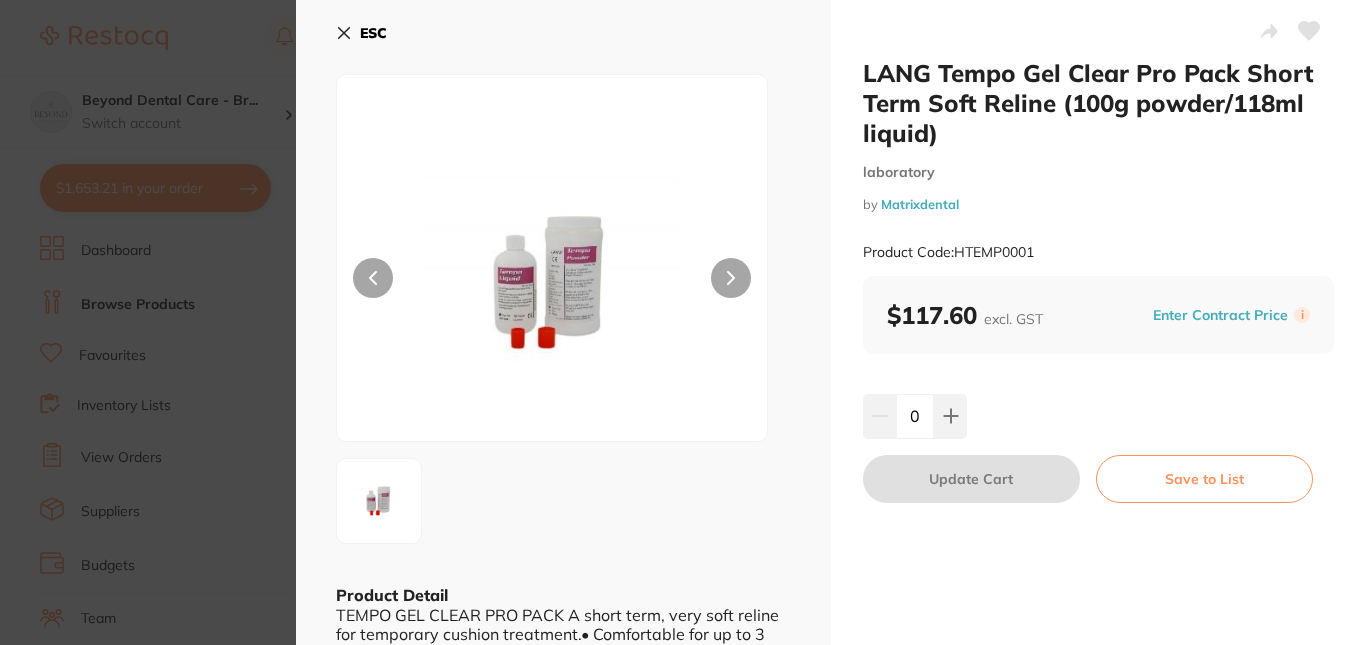 scroll, scrollTop: 0, scrollLeft: 0, axis: both 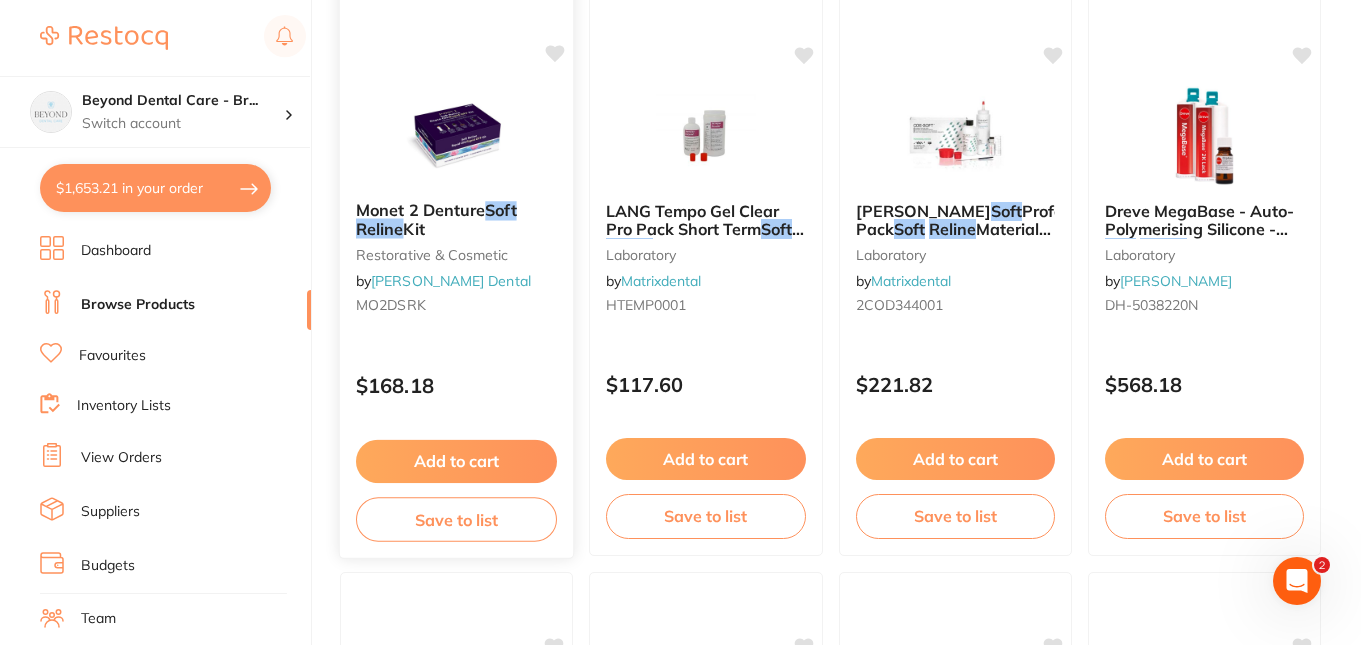 click at bounding box center [456, 134] 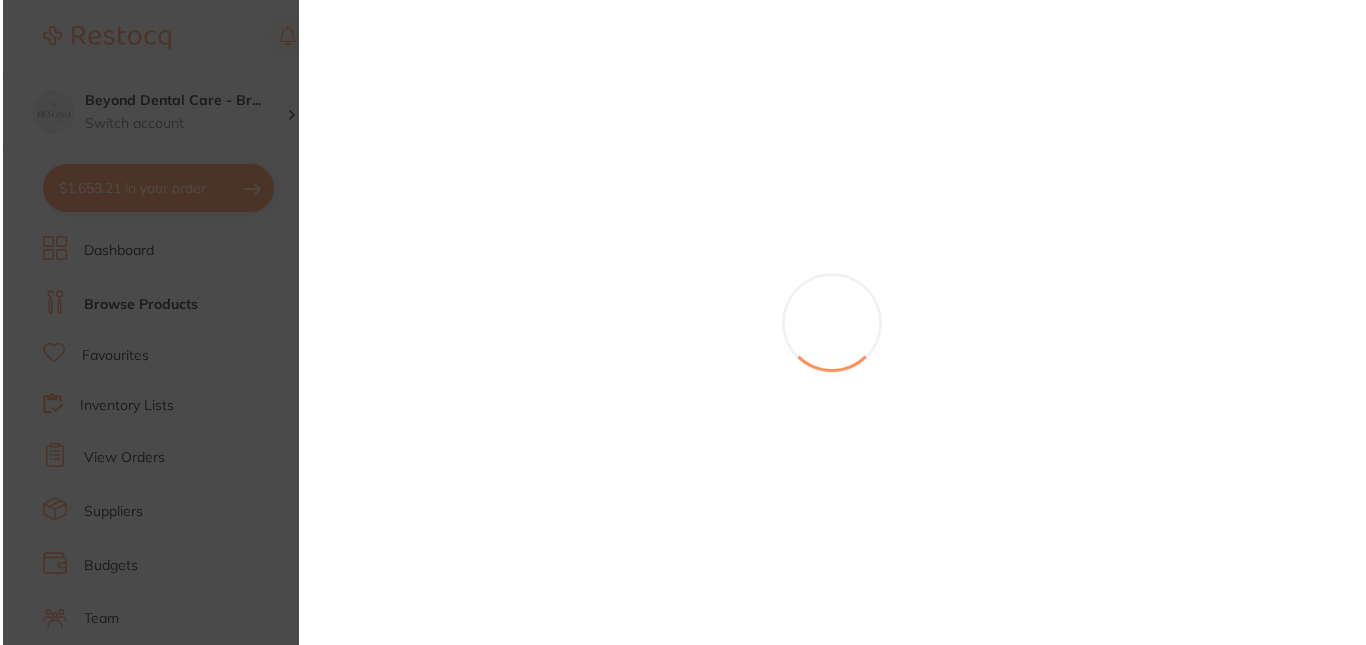 scroll, scrollTop: 0, scrollLeft: 0, axis: both 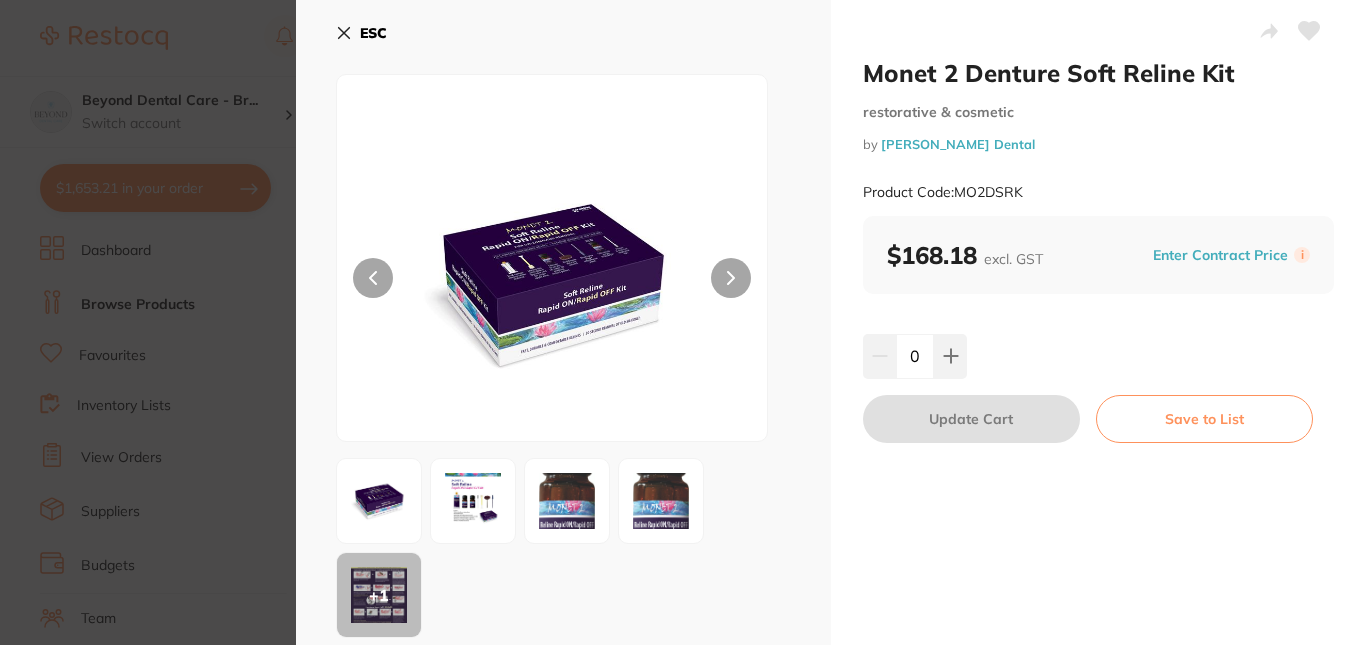 click on "+ 1" at bounding box center [563, 548] 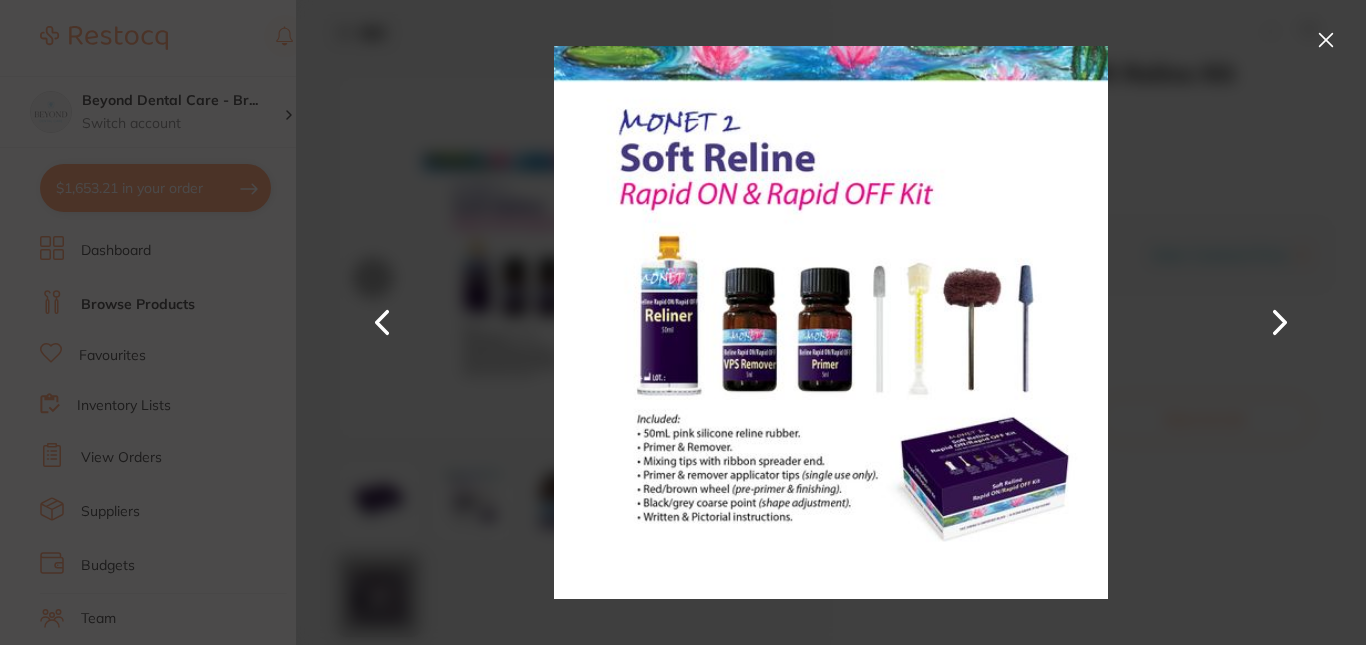 scroll, scrollTop: 0, scrollLeft: 0, axis: both 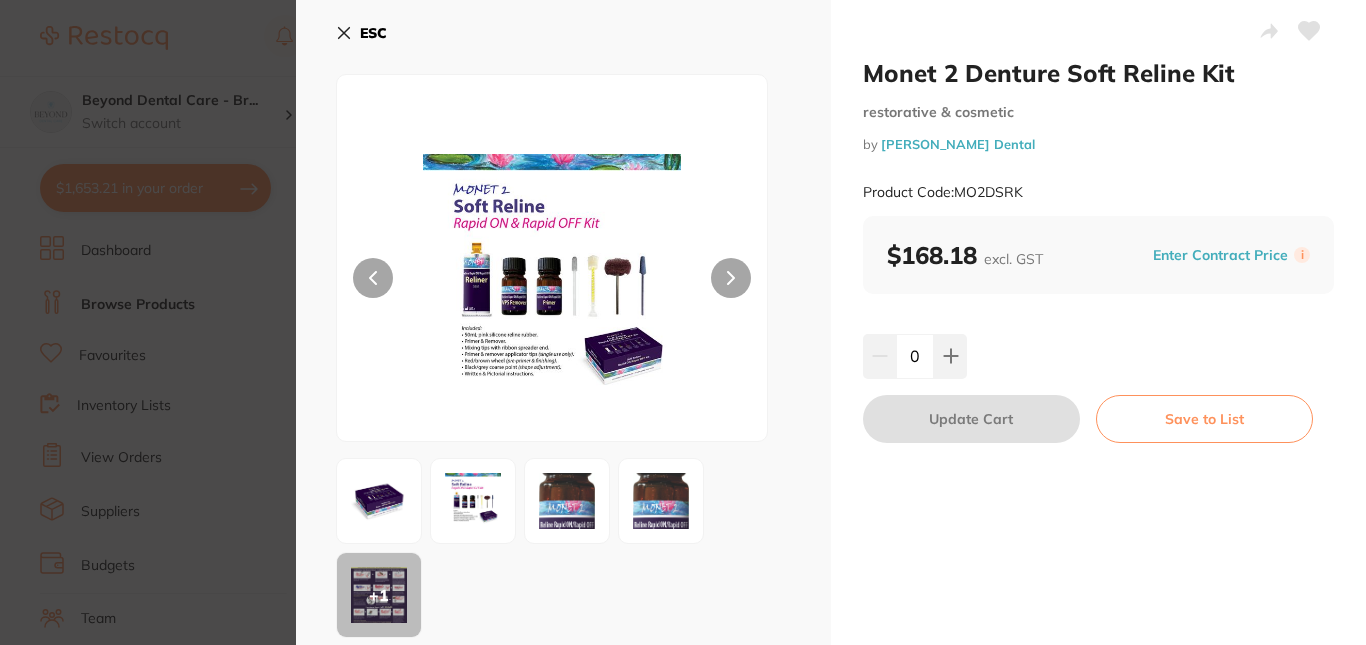 click 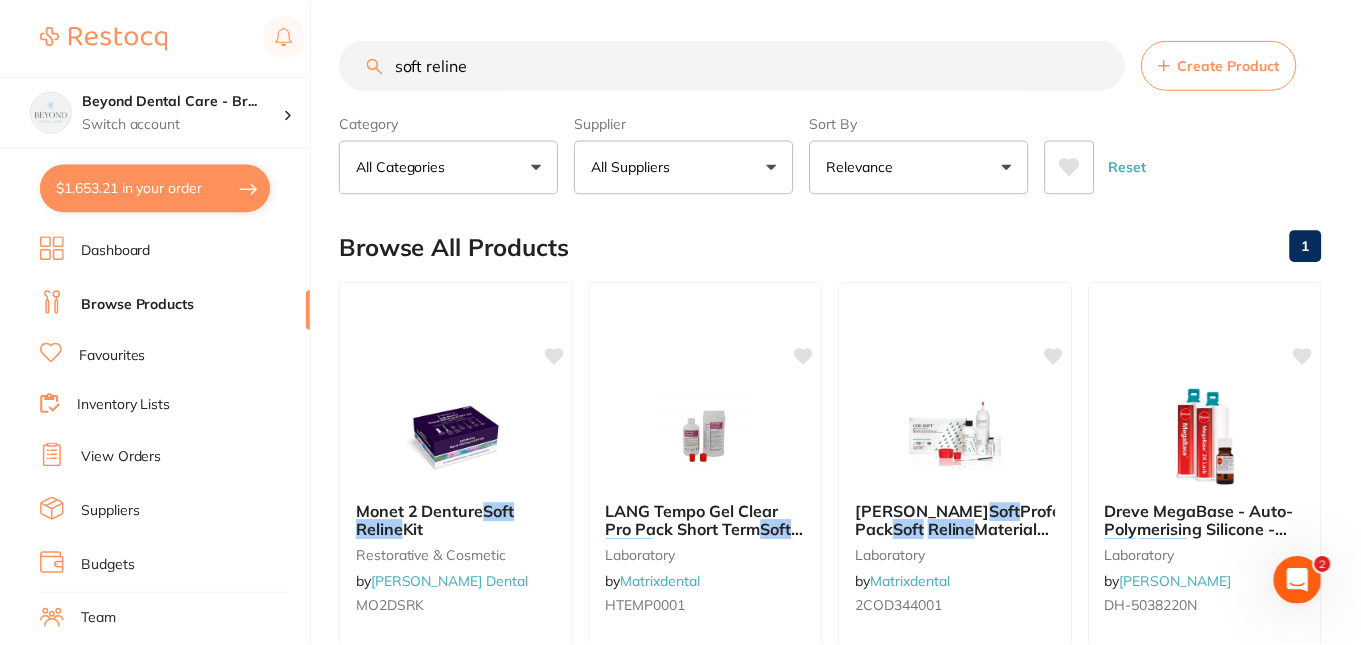scroll, scrollTop: 301, scrollLeft: 0, axis: vertical 